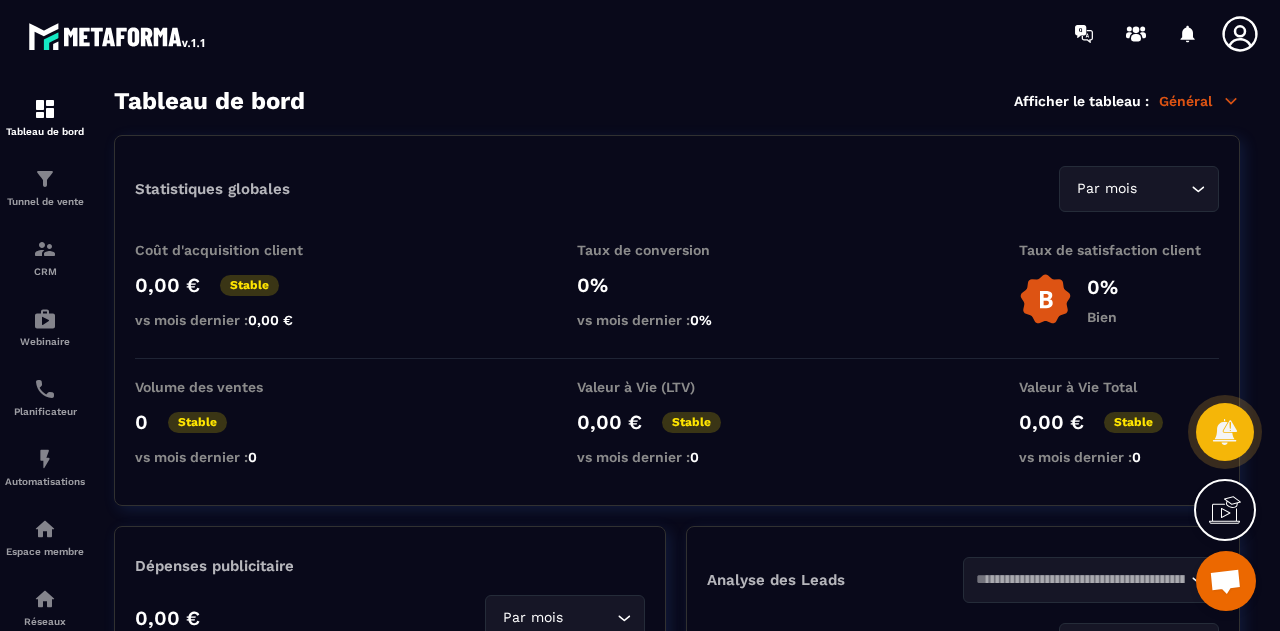 scroll, scrollTop: 0, scrollLeft: 0, axis: both 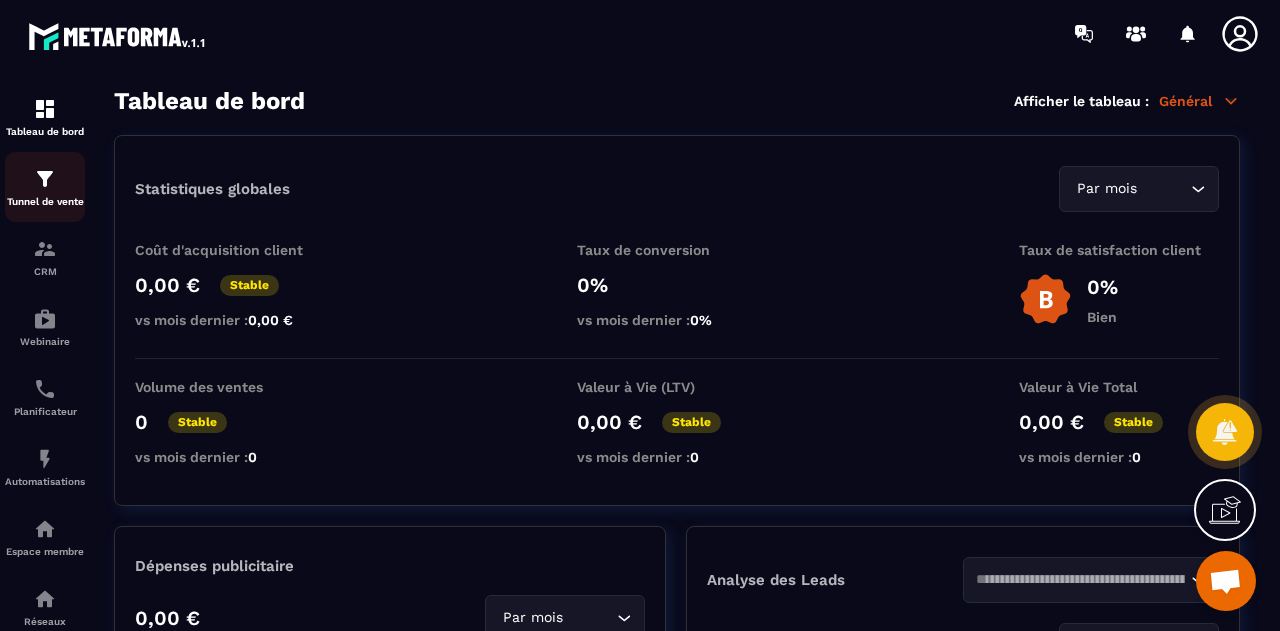 click at bounding box center (45, 179) 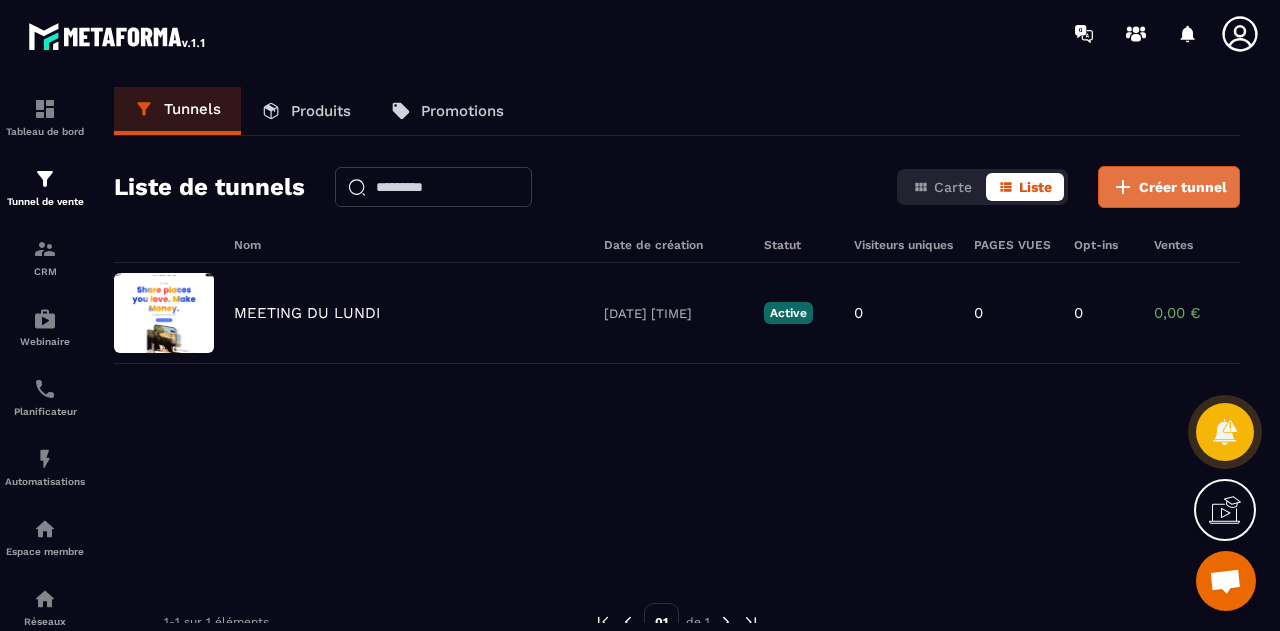 click on "Créer tunnel" 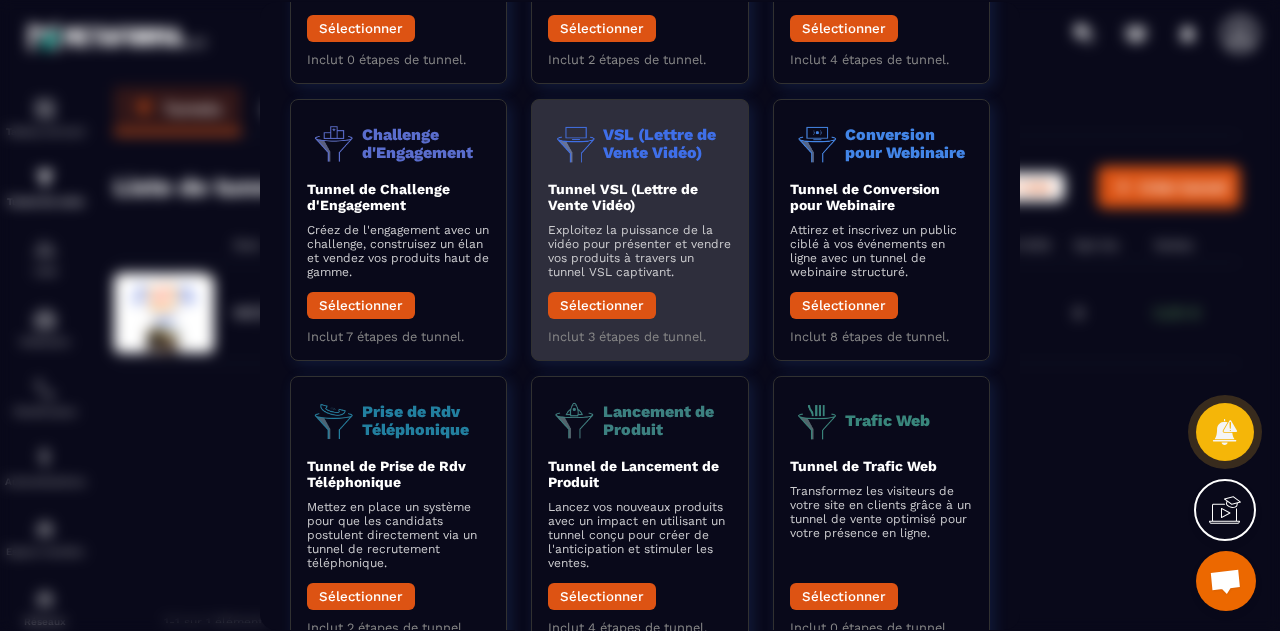 scroll, scrollTop: 307, scrollLeft: 0, axis: vertical 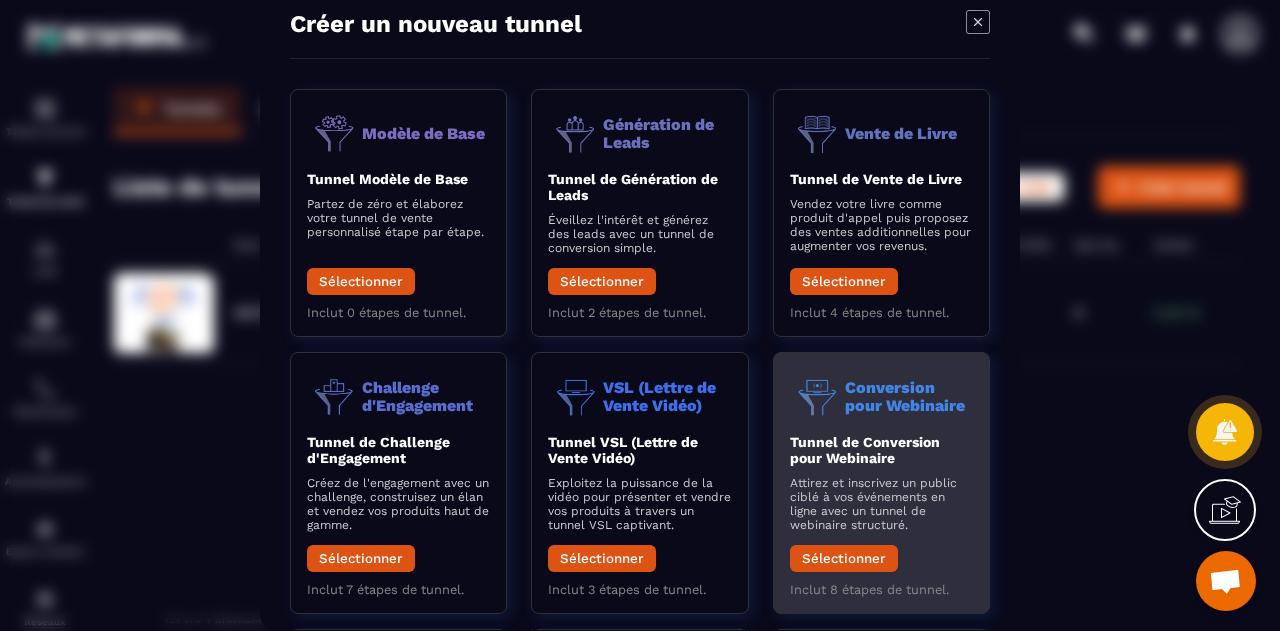 click on "Tunnel de Conversion pour Webinaire" at bounding box center [865, 450] 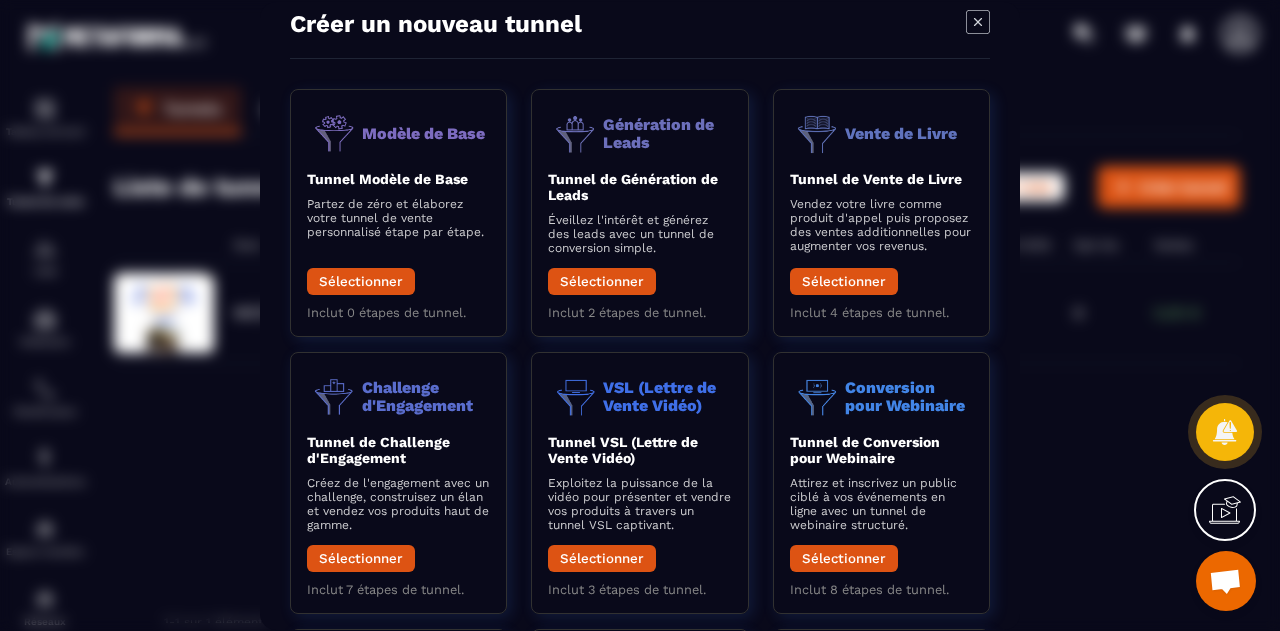 click at bounding box center (640, 315) 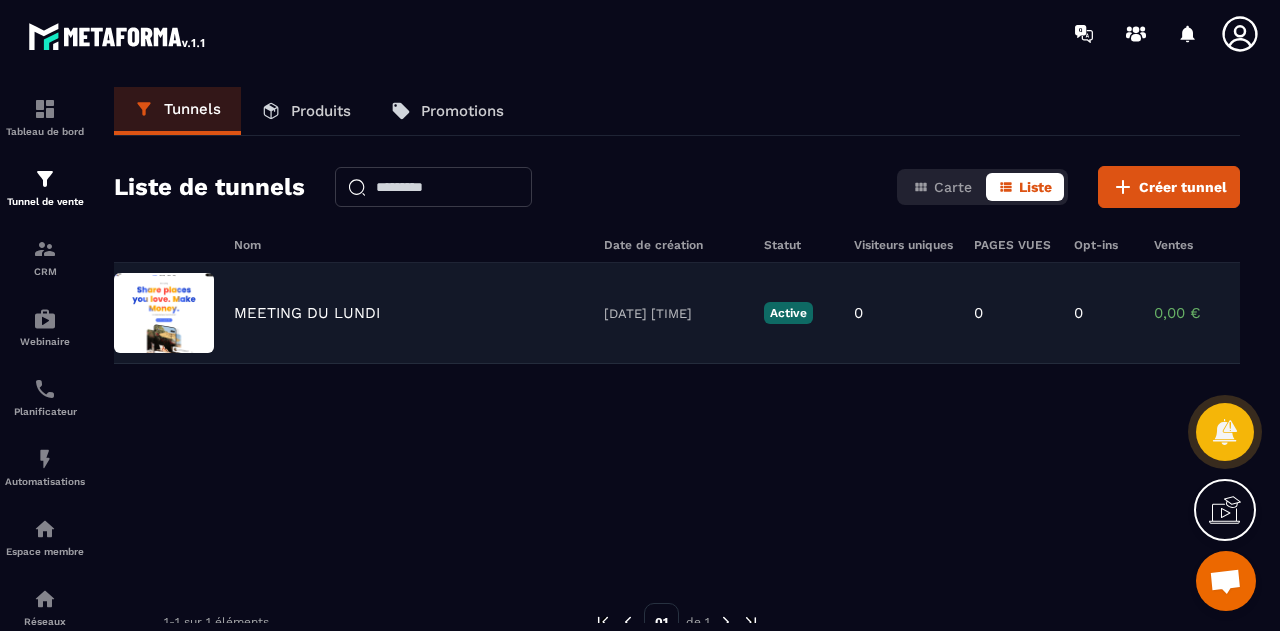 click on "MEETING DU LUNDI [DATE] [TIME] Active 0 0 0 0,00 € 0" 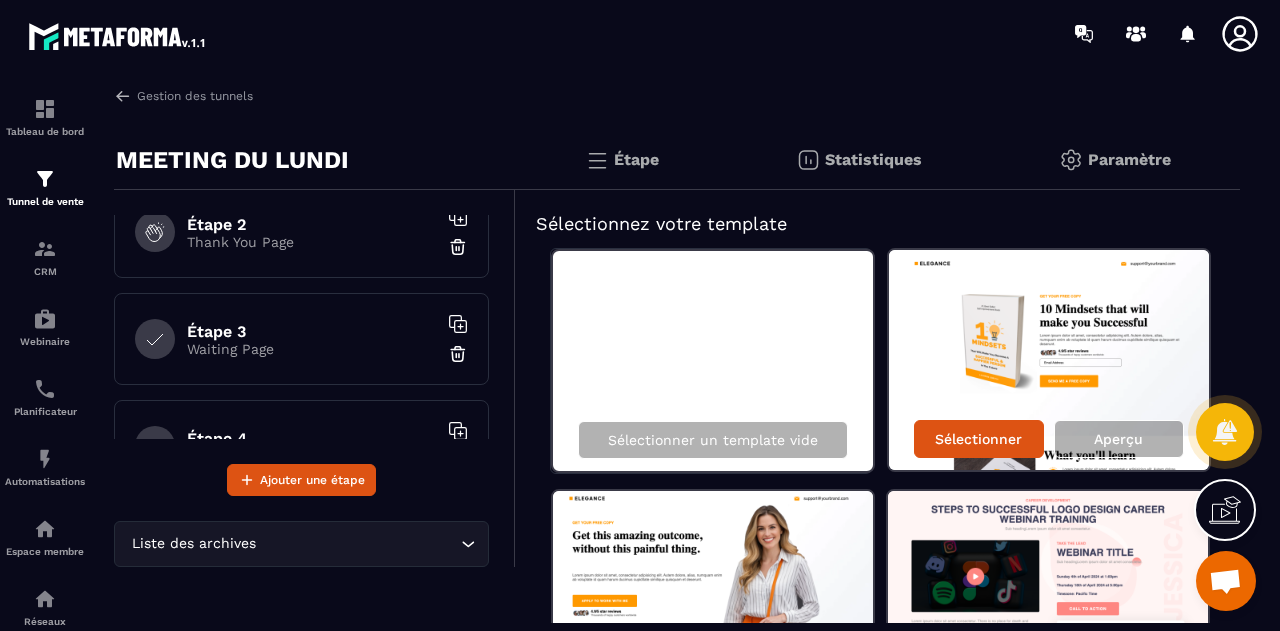 scroll, scrollTop: 148, scrollLeft: 0, axis: vertical 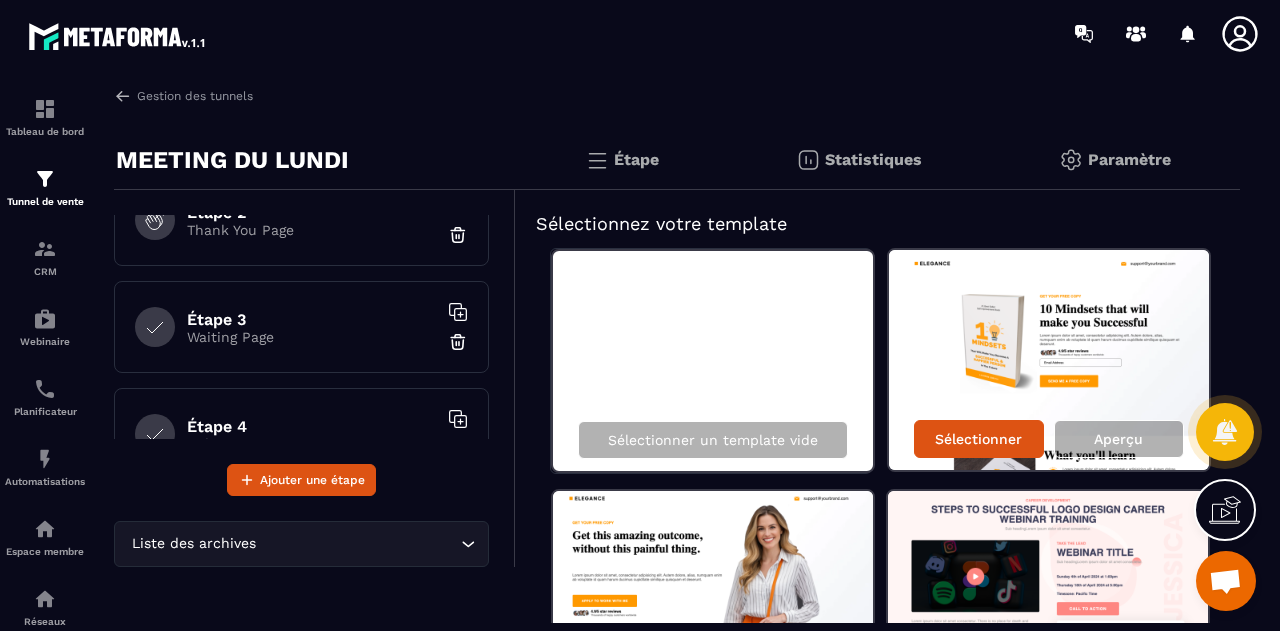 click on "Étape 3 Waiting Page" at bounding box center (301, 327) 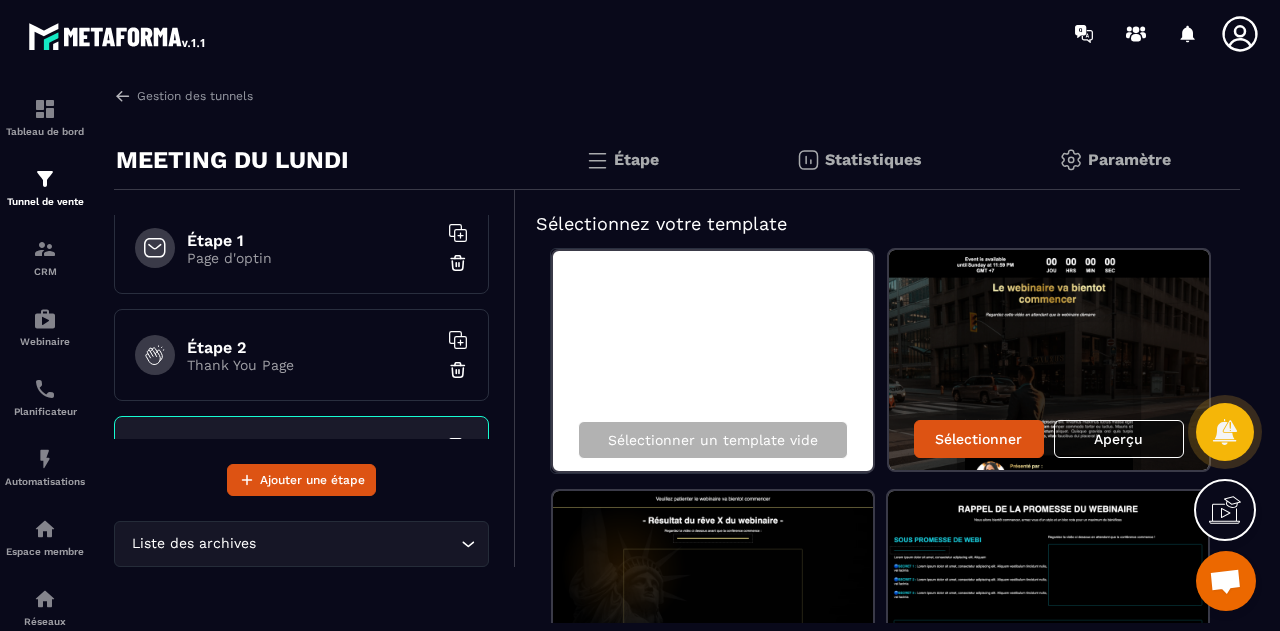 scroll, scrollTop: 0, scrollLeft: 0, axis: both 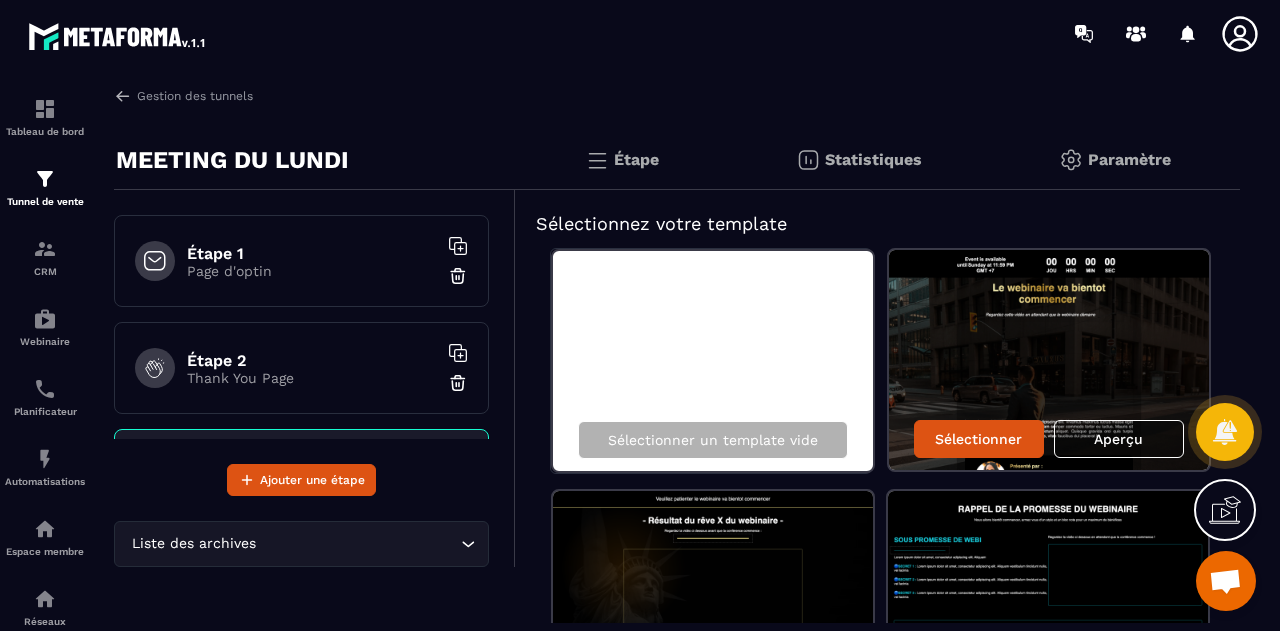 click on "Étape 1" at bounding box center (312, 253) 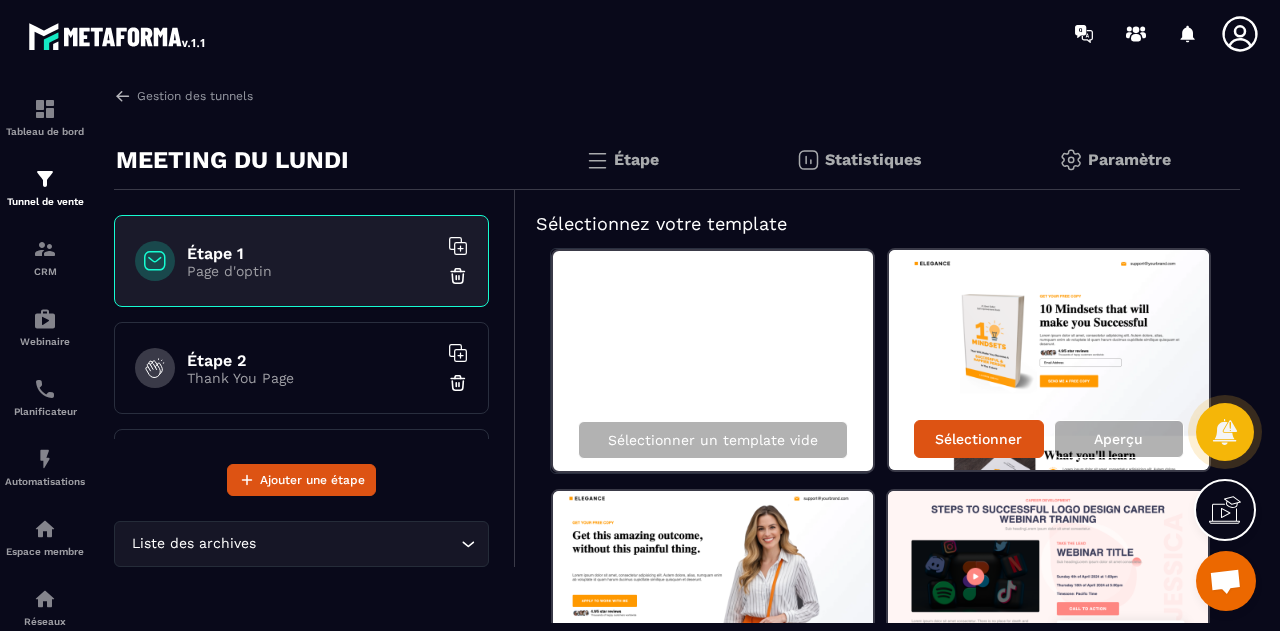 click on "Étape 2" at bounding box center [312, 360] 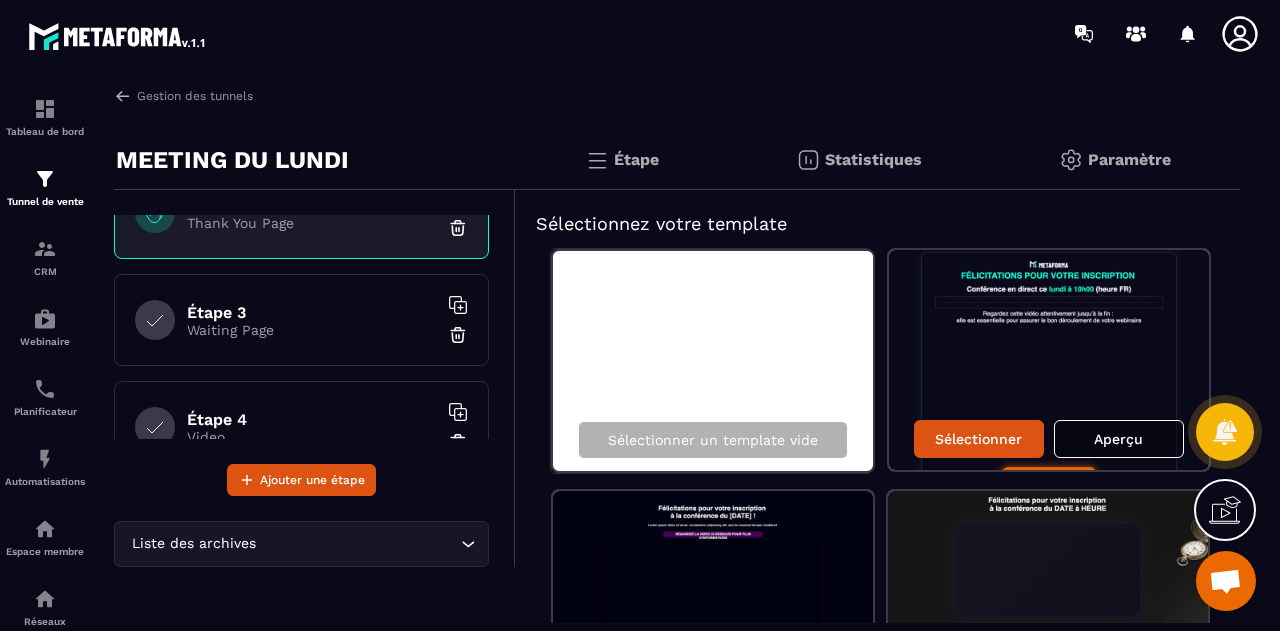 scroll, scrollTop: 156, scrollLeft: 0, axis: vertical 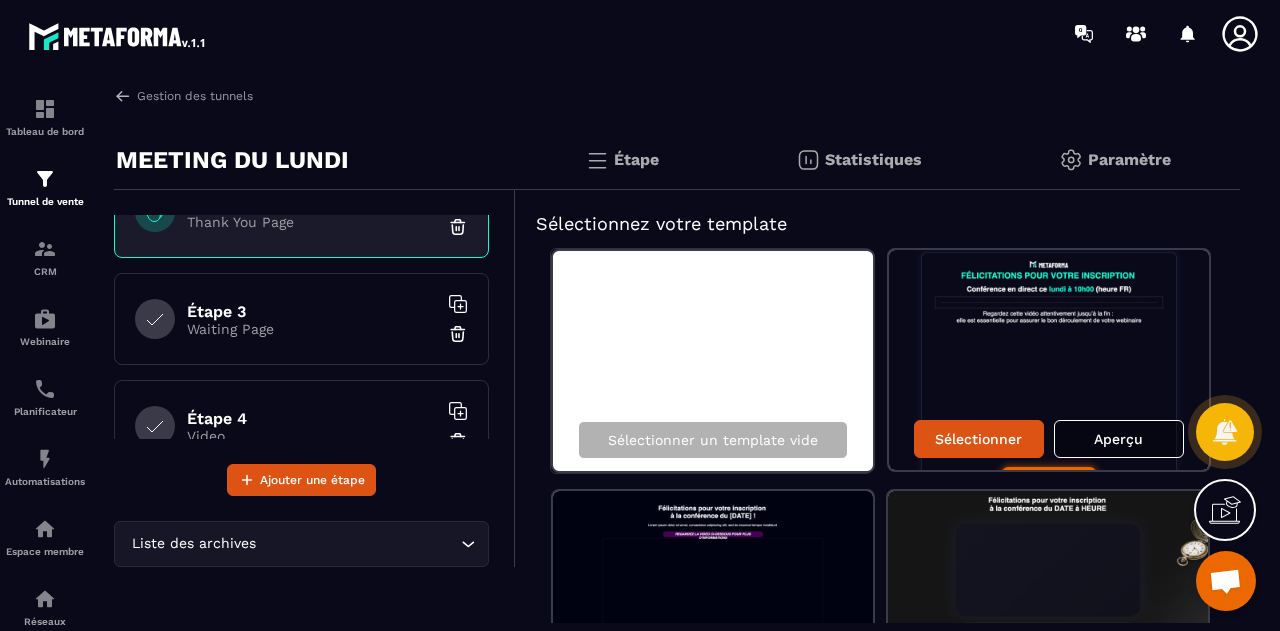 click on "Waiting Page" at bounding box center (312, 329) 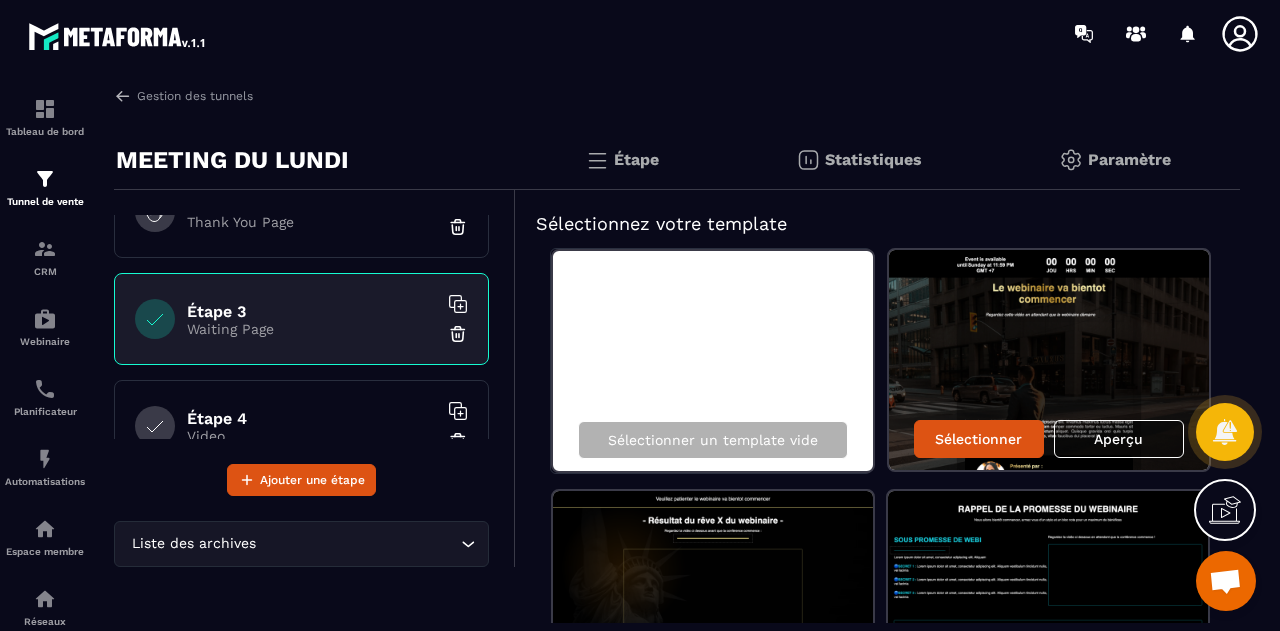 click on "Étape 4" at bounding box center [312, 418] 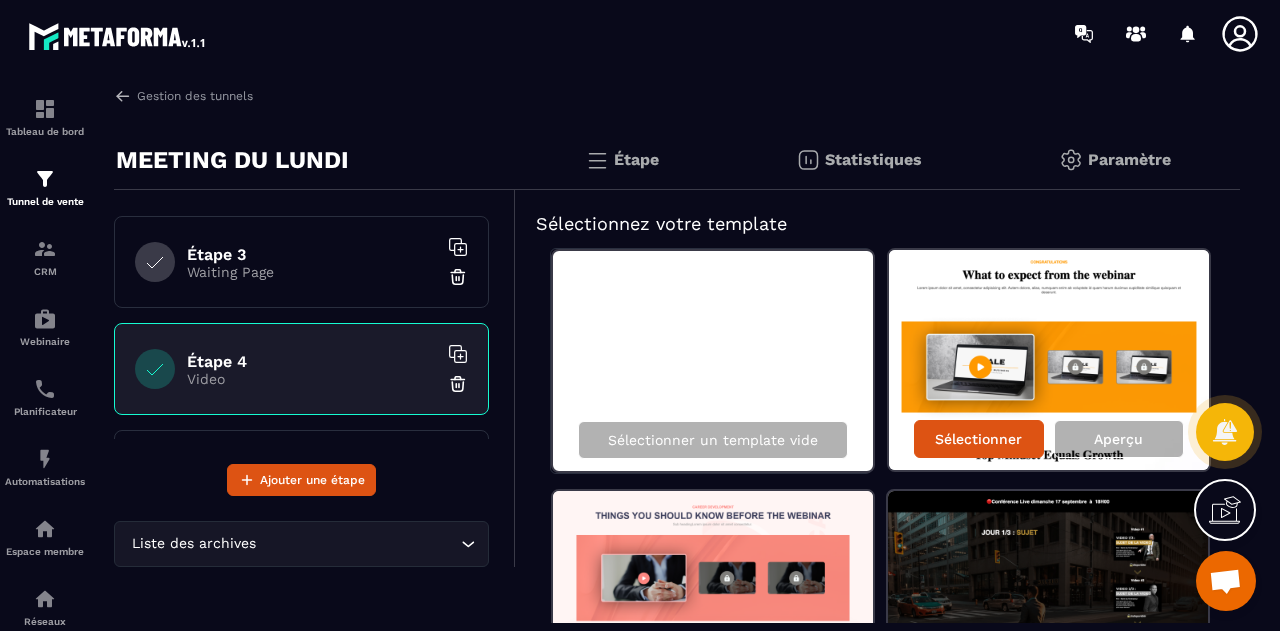 scroll, scrollTop: 214, scrollLeft: 0, axis: vertical 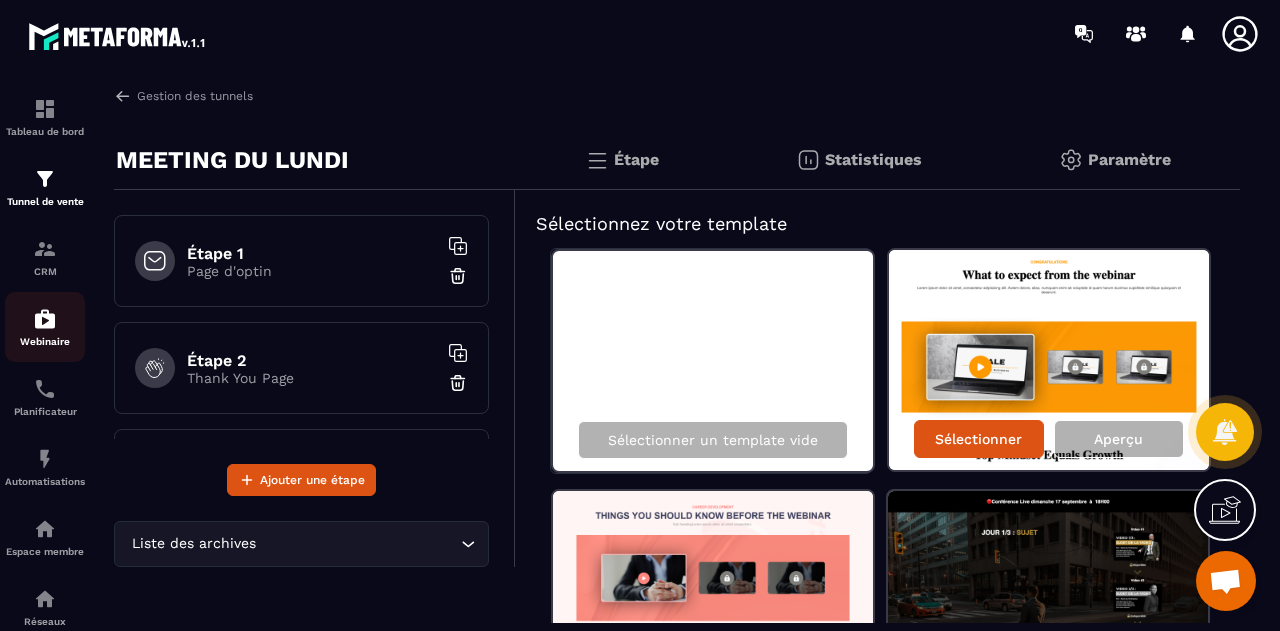 click on "Webinaire" at bounding box center [45, 327] 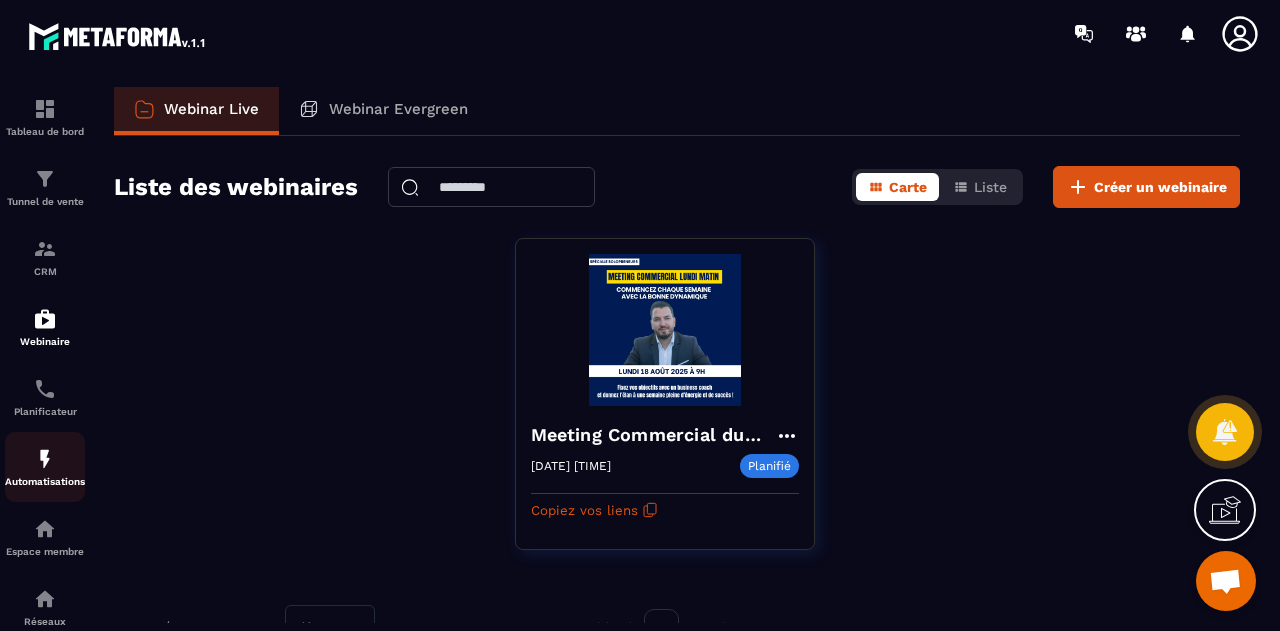 click on "Automatisations" at bounding box center [45, 467] 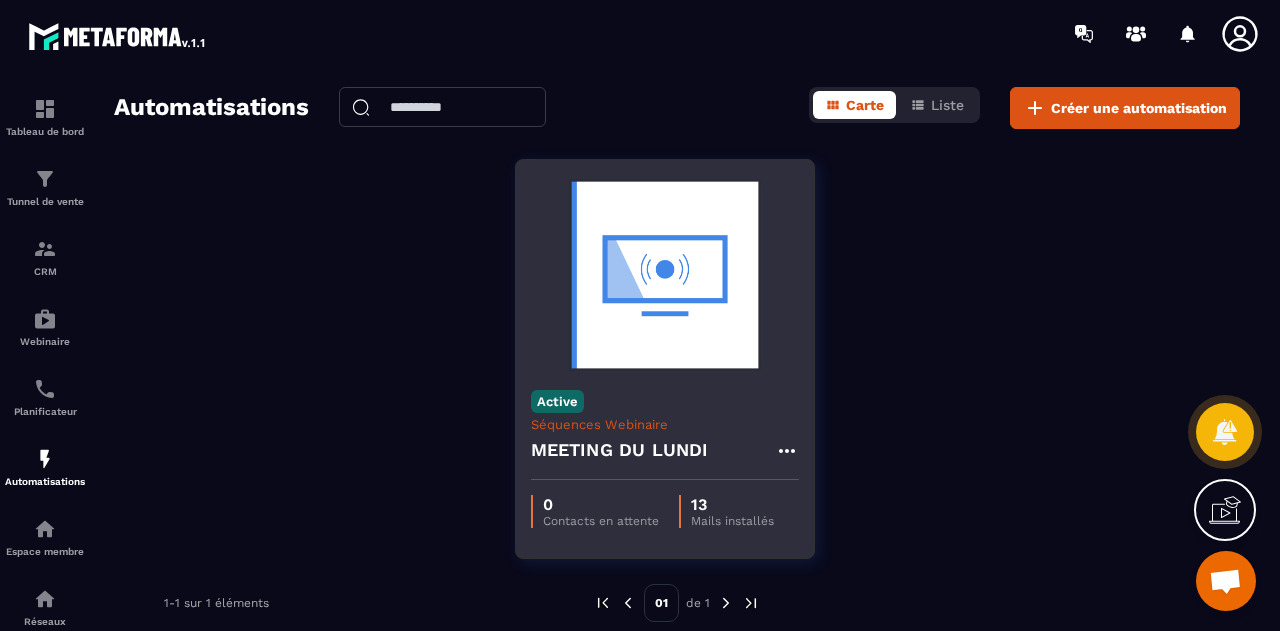 click on "MEETING DU LUNDI" at bounding box center [665, 456] 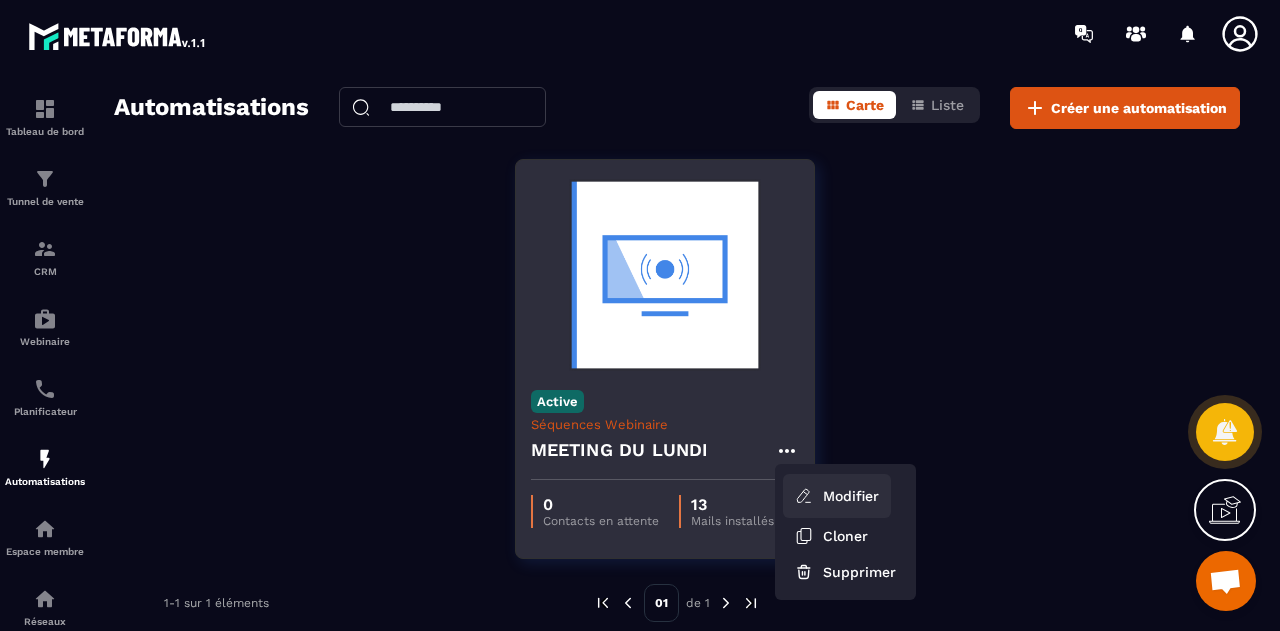 click on "Modifier" at bounding box center [837, 496] 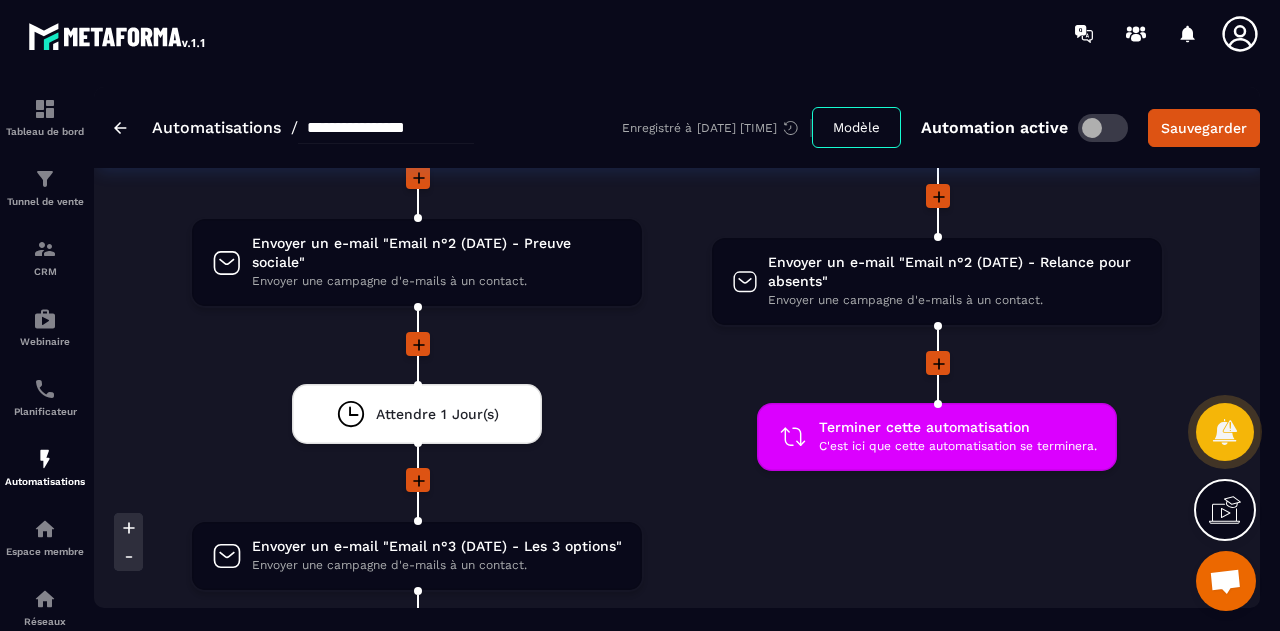 scroll, scrollTop: 2804, scrollLeft: 0, axis: vertical 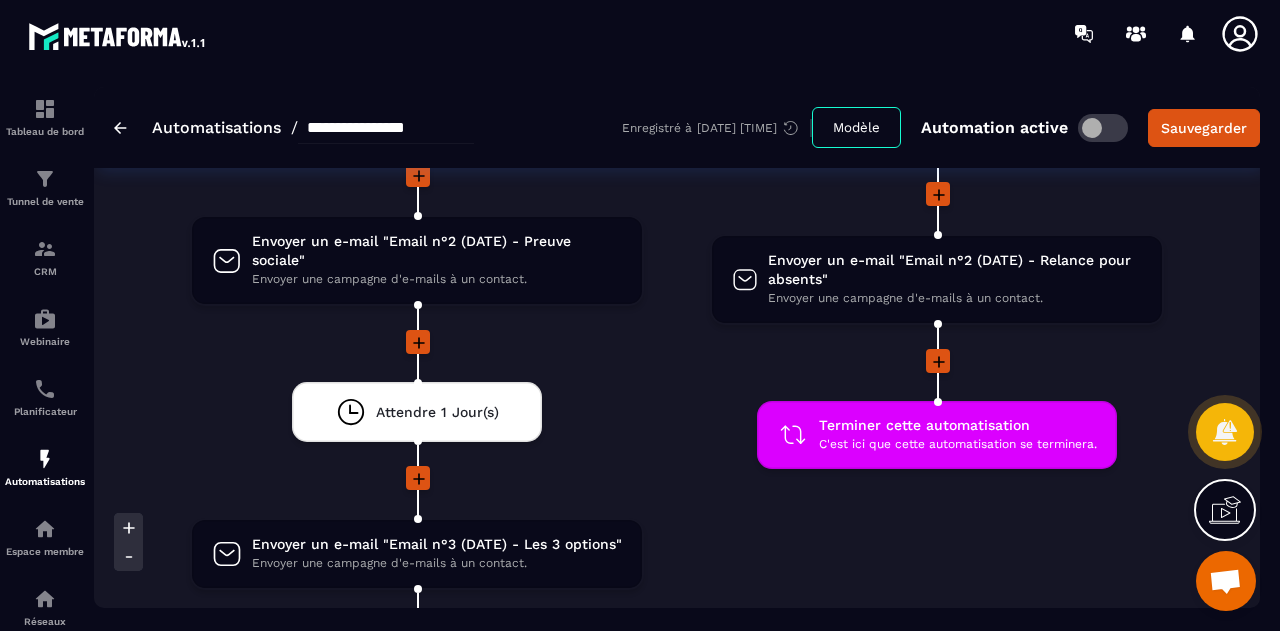 click 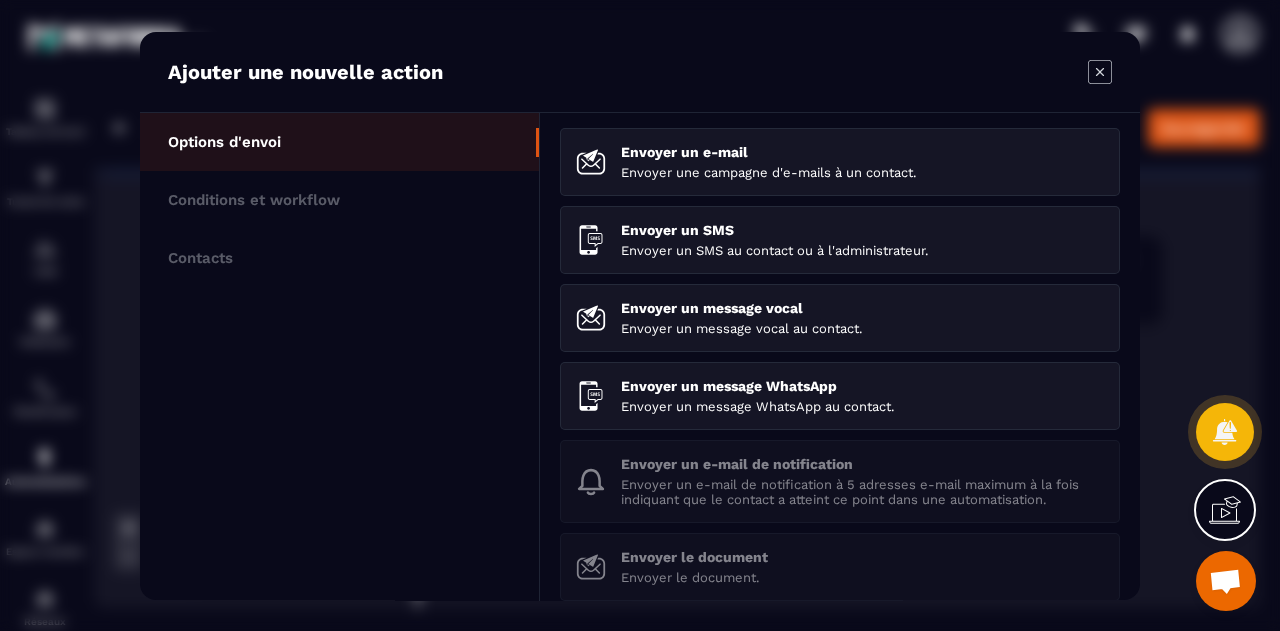 click 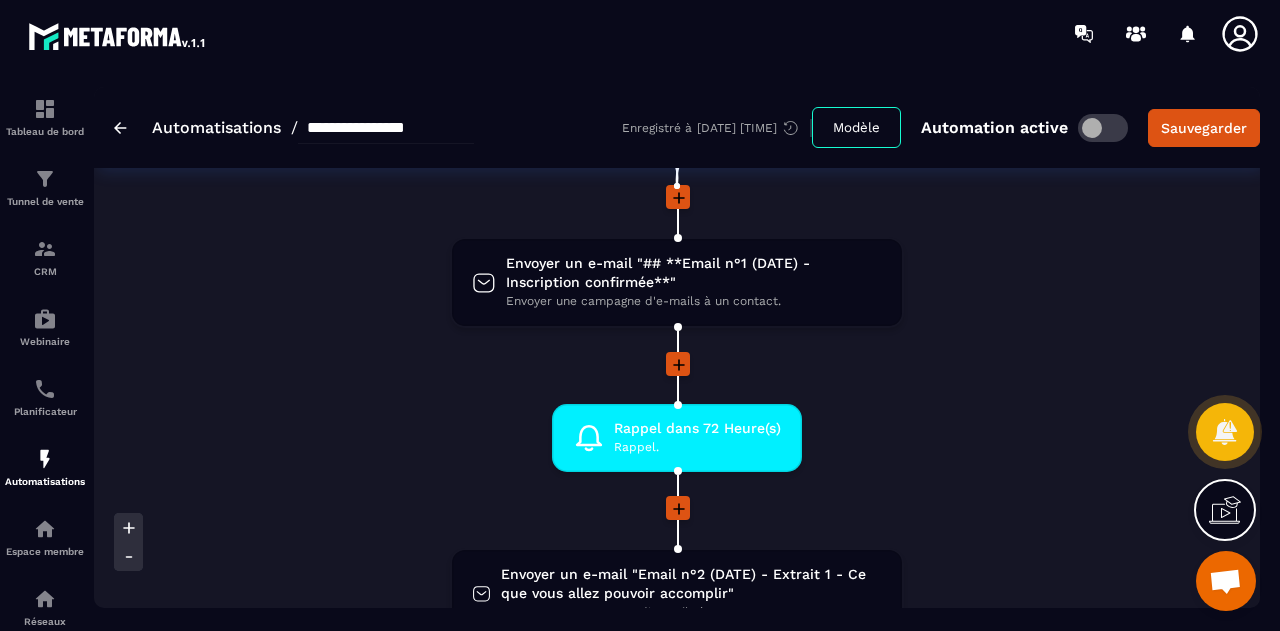 scroll, scrollTop: 0, scrollLeft: 0, axis: both 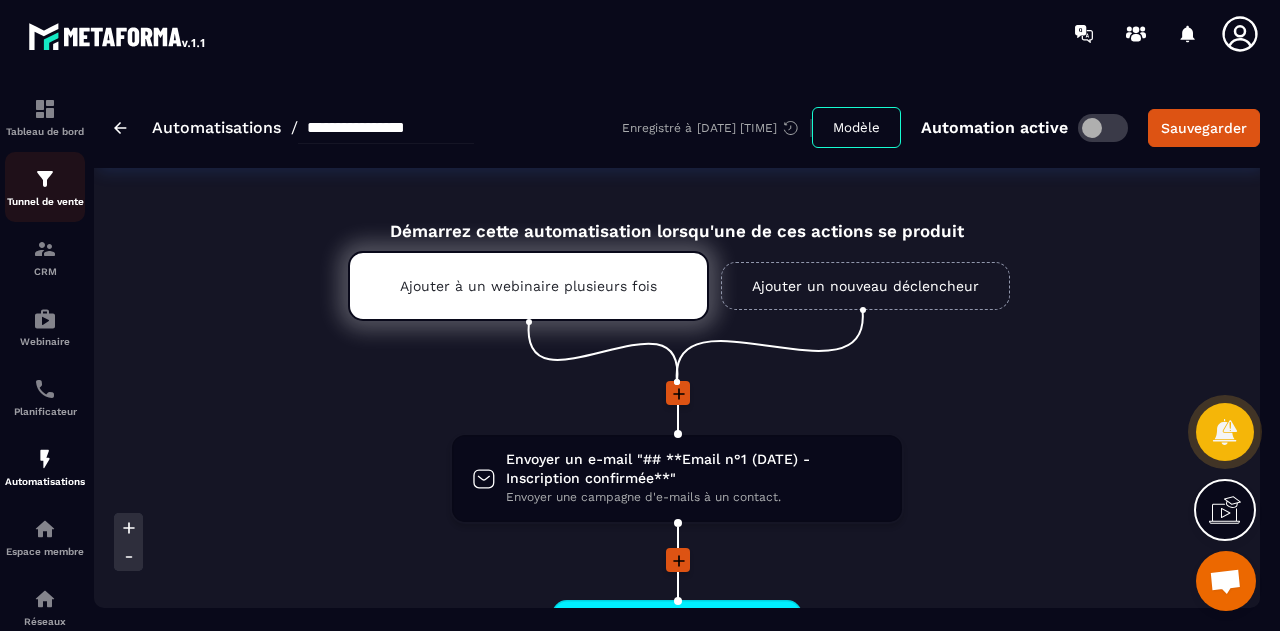 click on "Tunnel de vente" at bounding box center [45, 201] 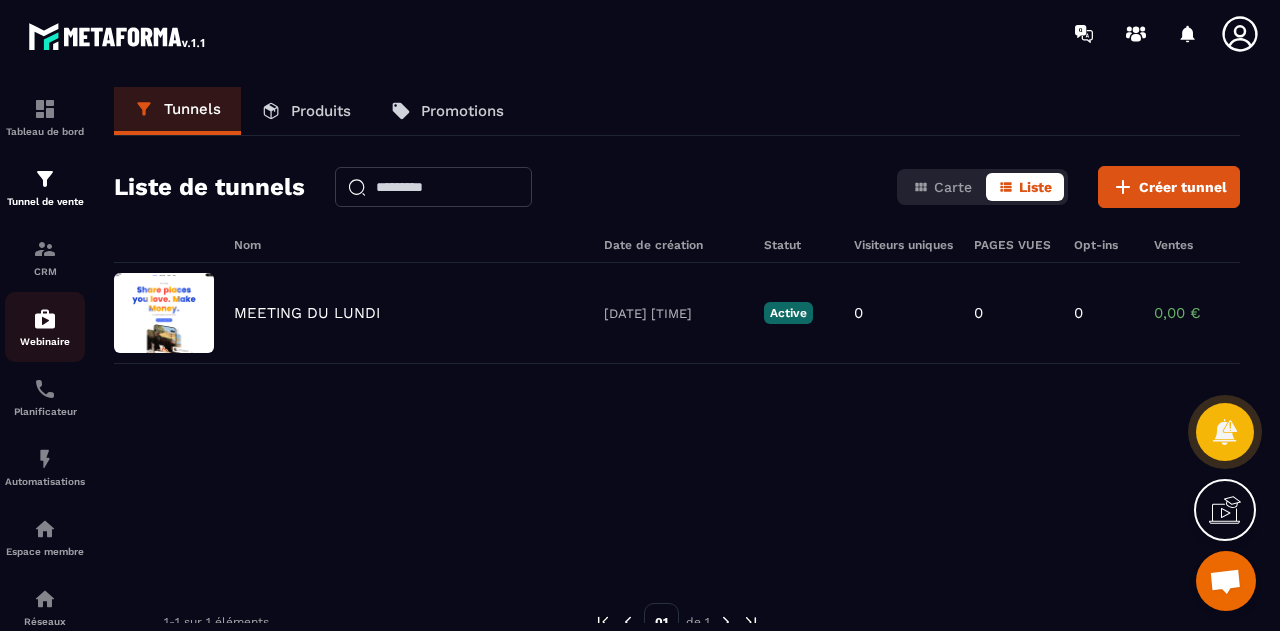 click on "Webinaire" 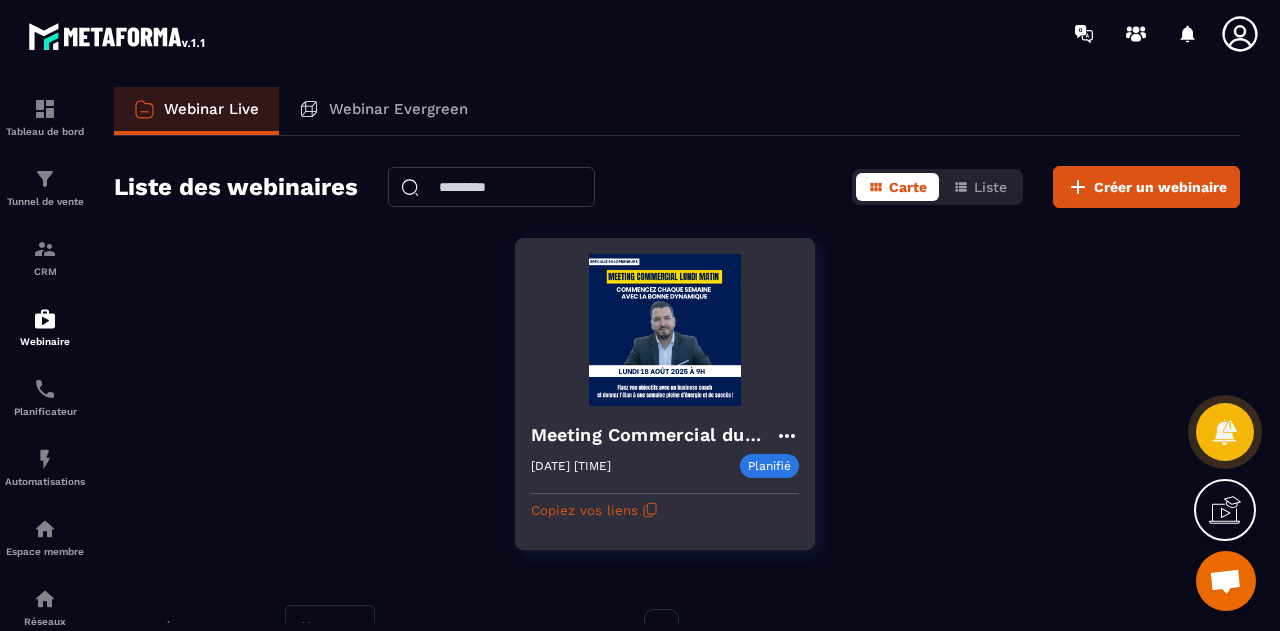 click 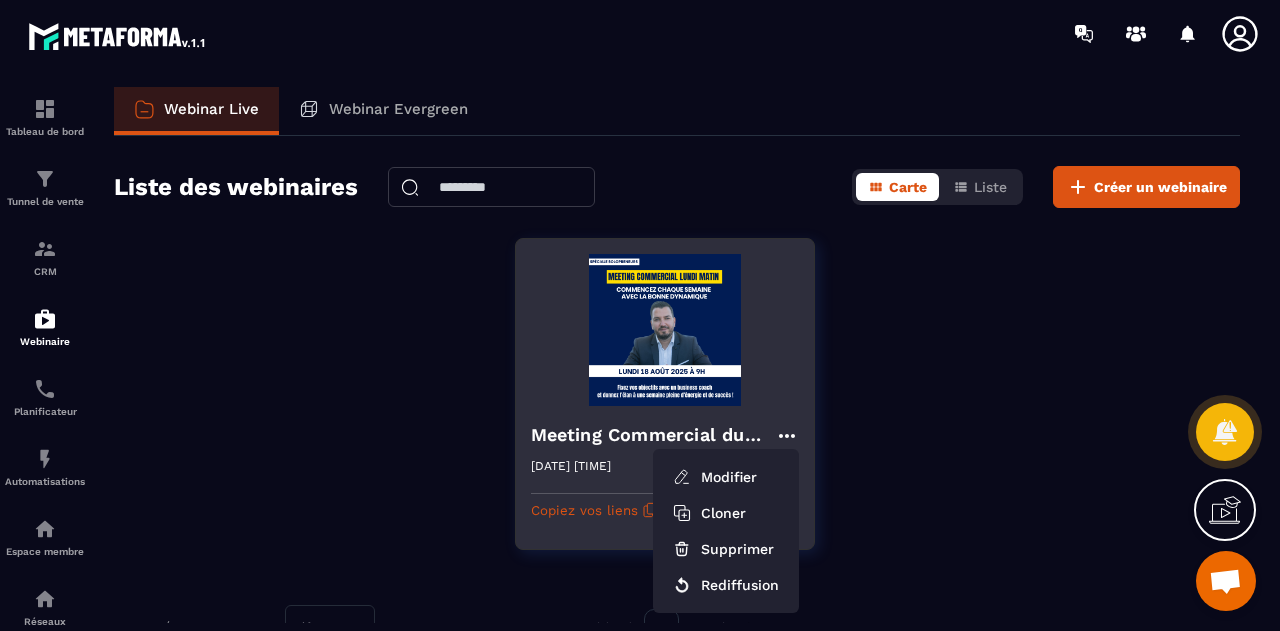 click 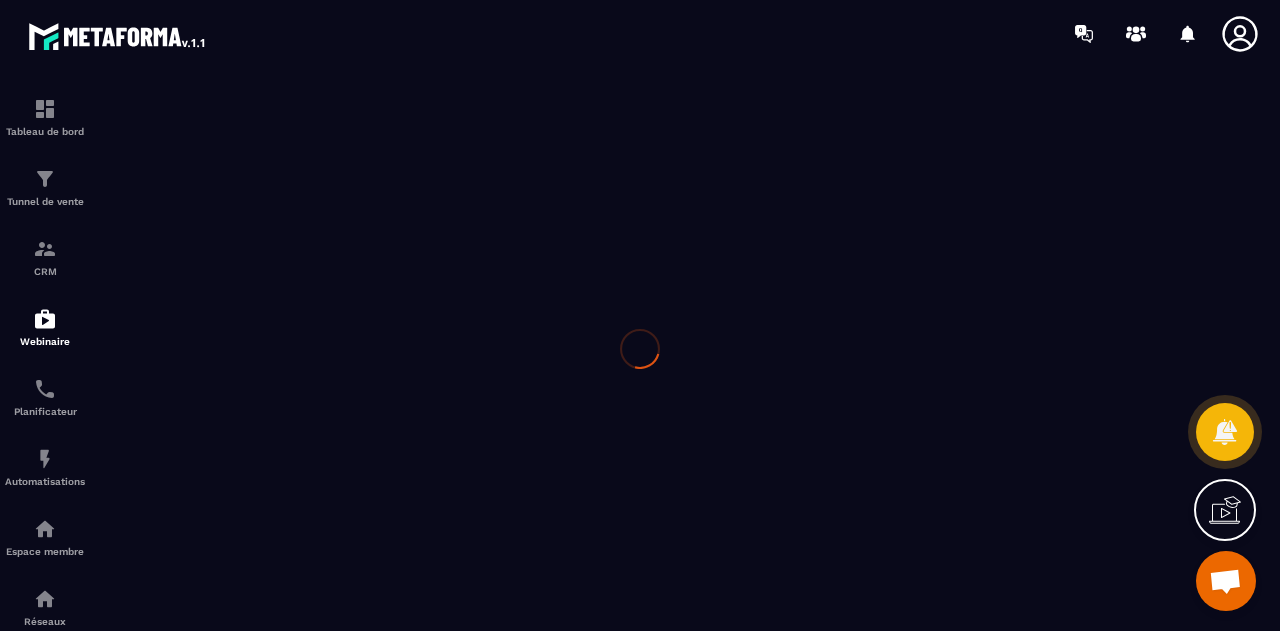 type on "**********" 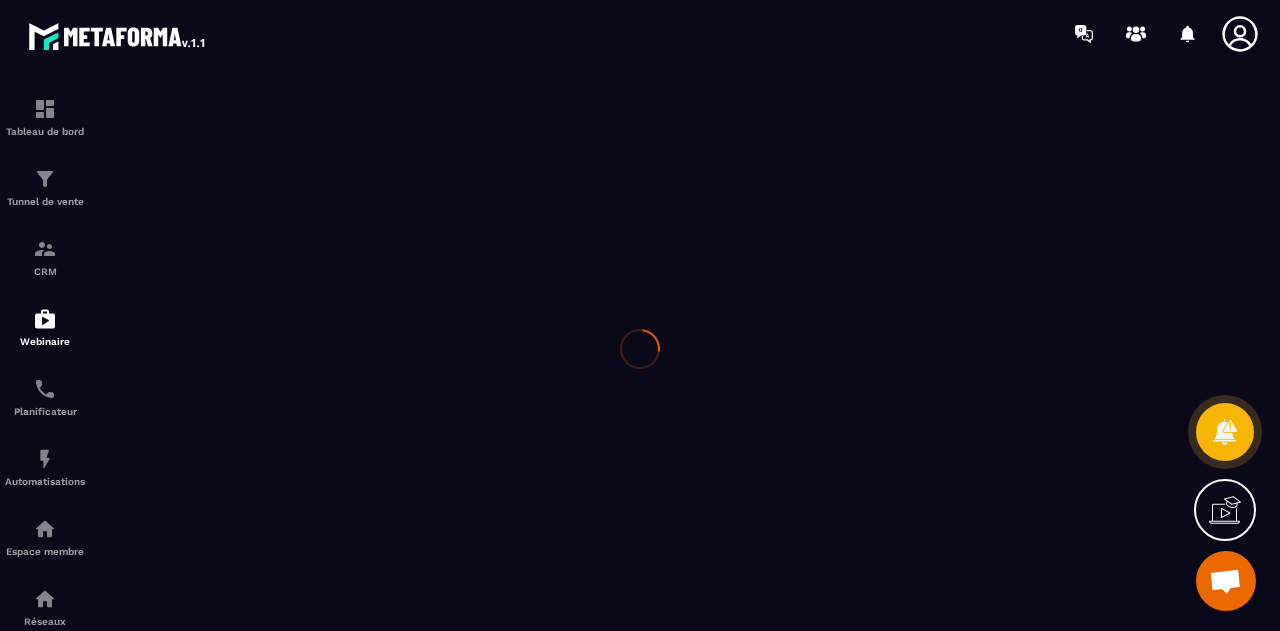 type on "**********" 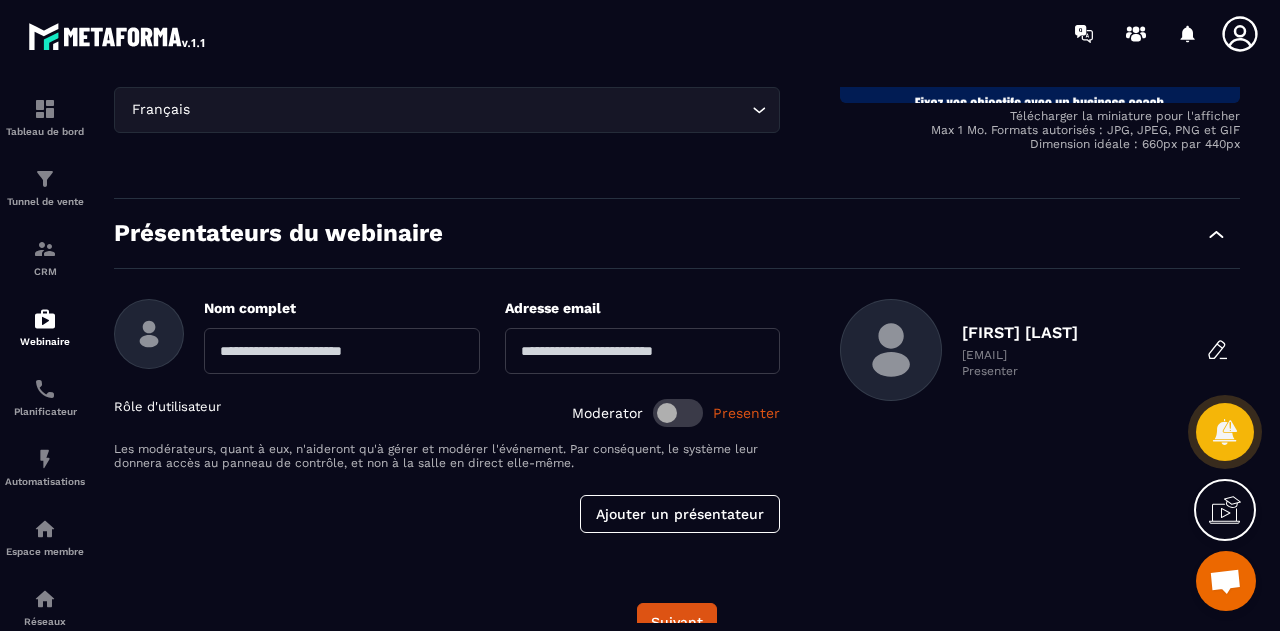 scroll, scrollTop: 504, scrollLeft: 0, axis: vertical 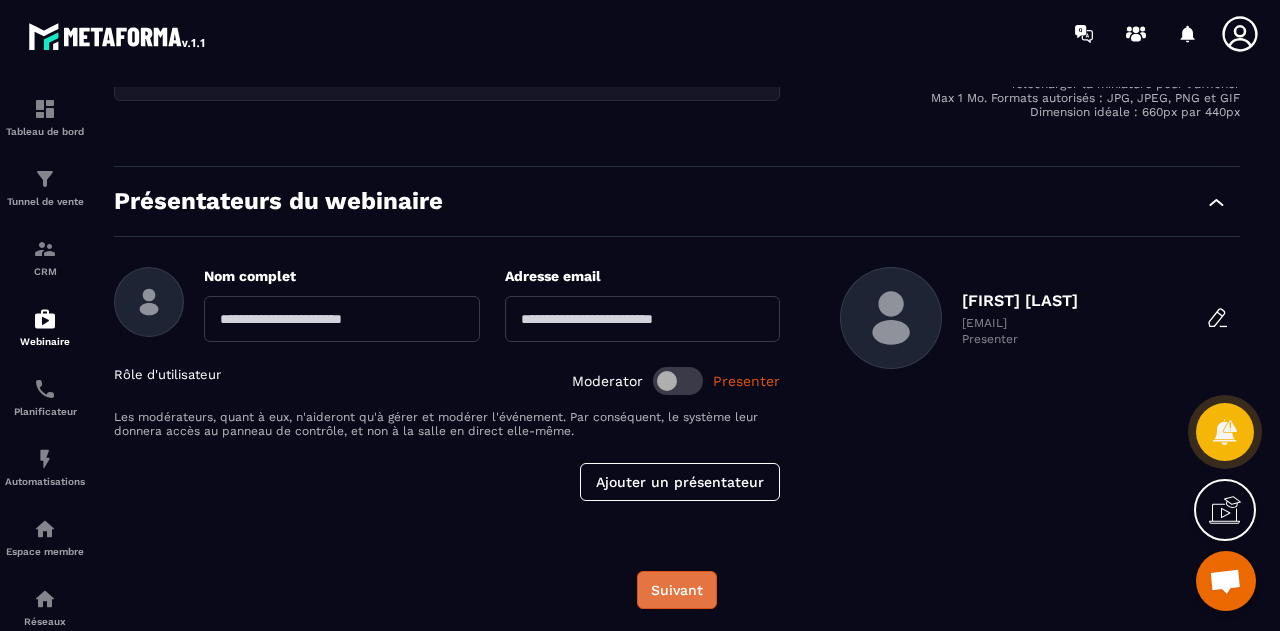 click on "Suivant" at bounding box center [677, 590] 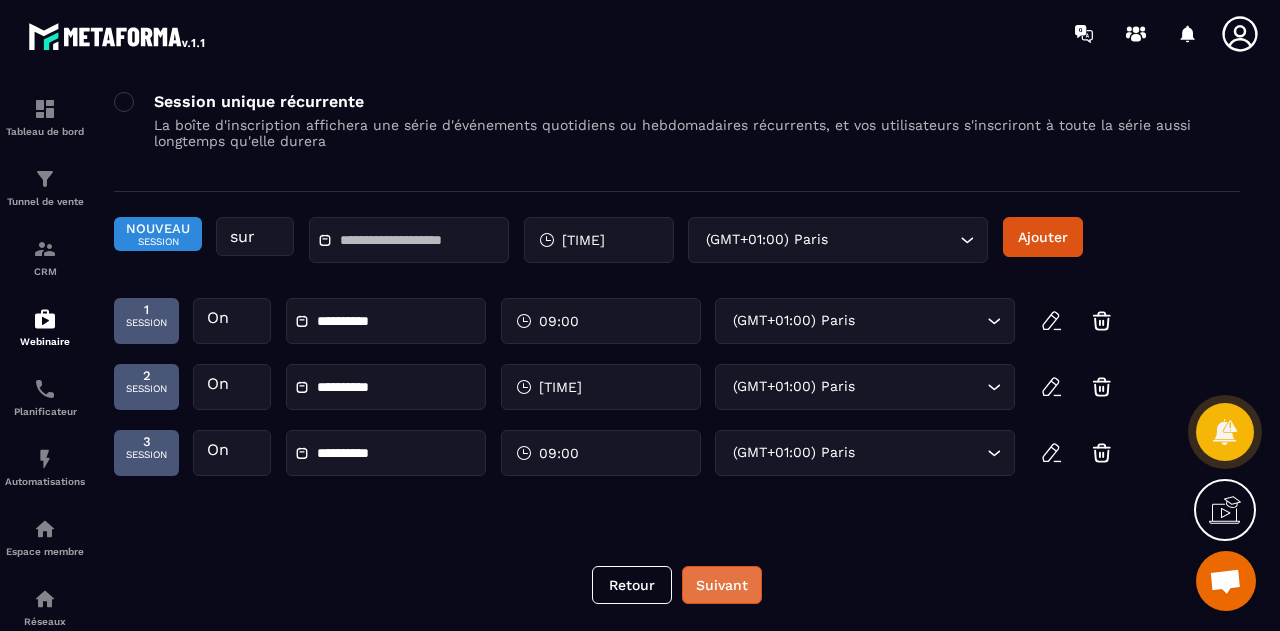 click on "Suivant" at bounding box center (722, 585) 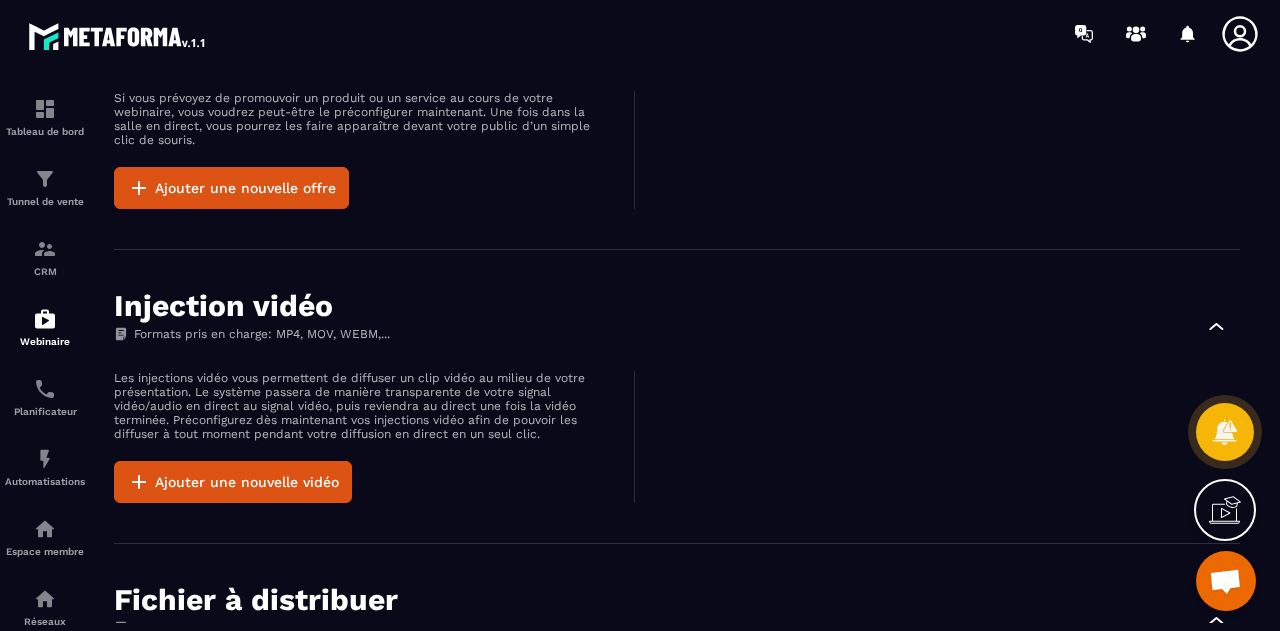 scroll, scrollTop: 1018, scrollLeft: 0, axis: vertical 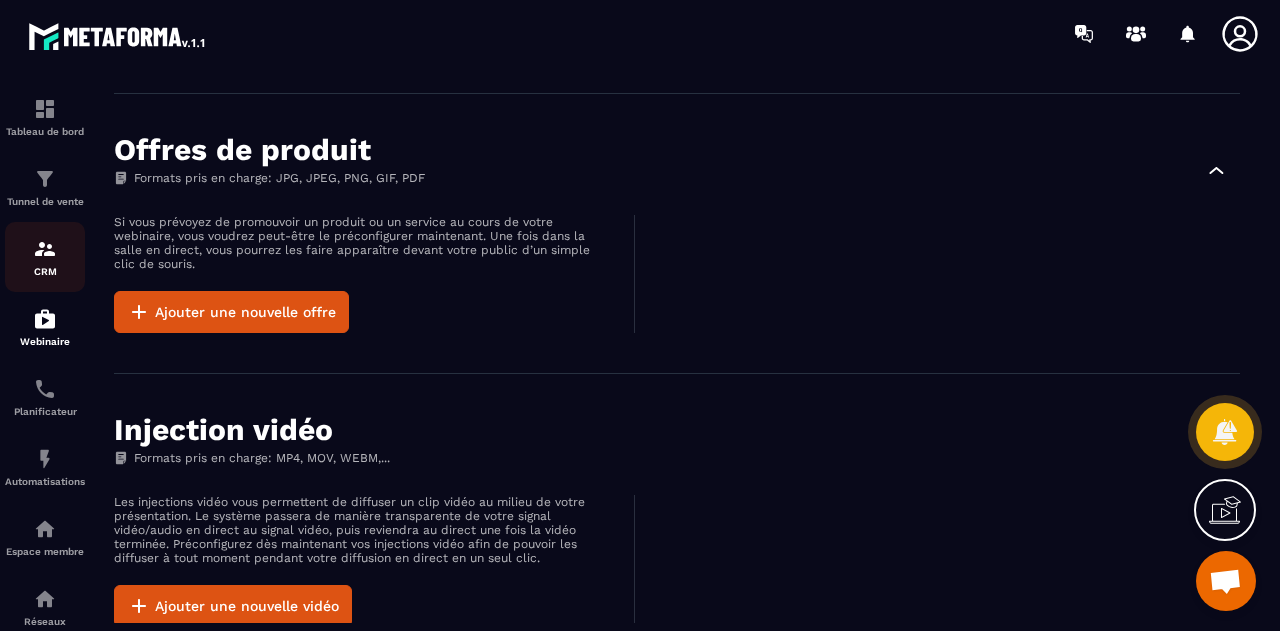 click at bounding box center (45, 249) 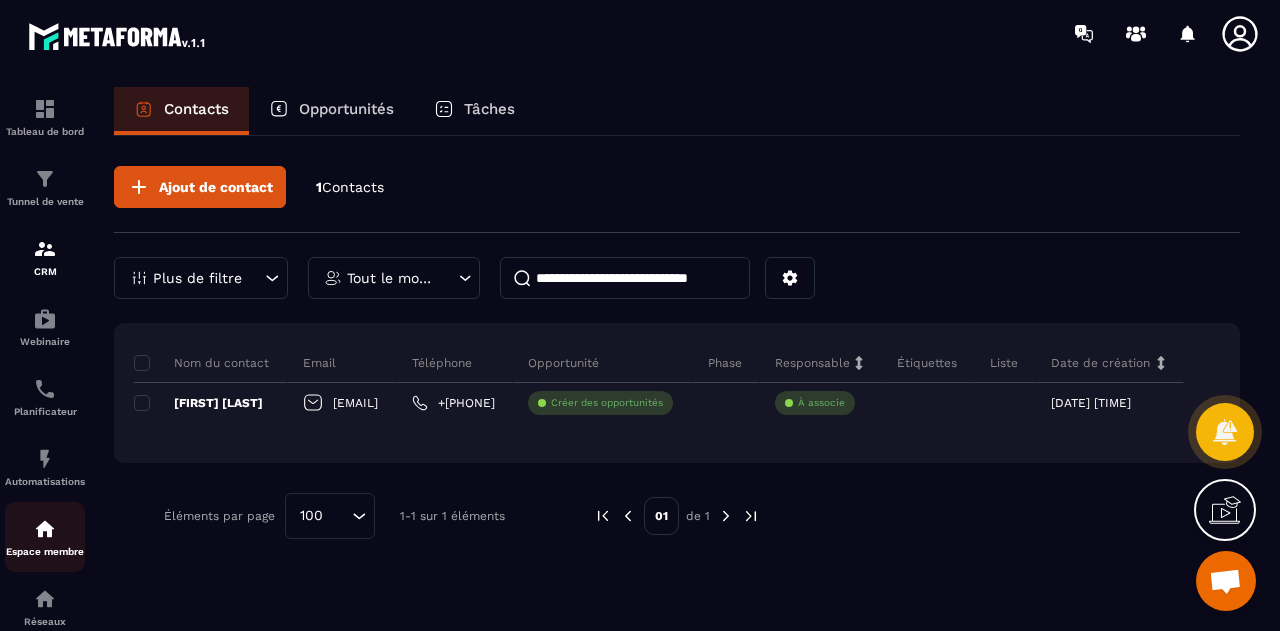 click at bounding box center [45, 529] 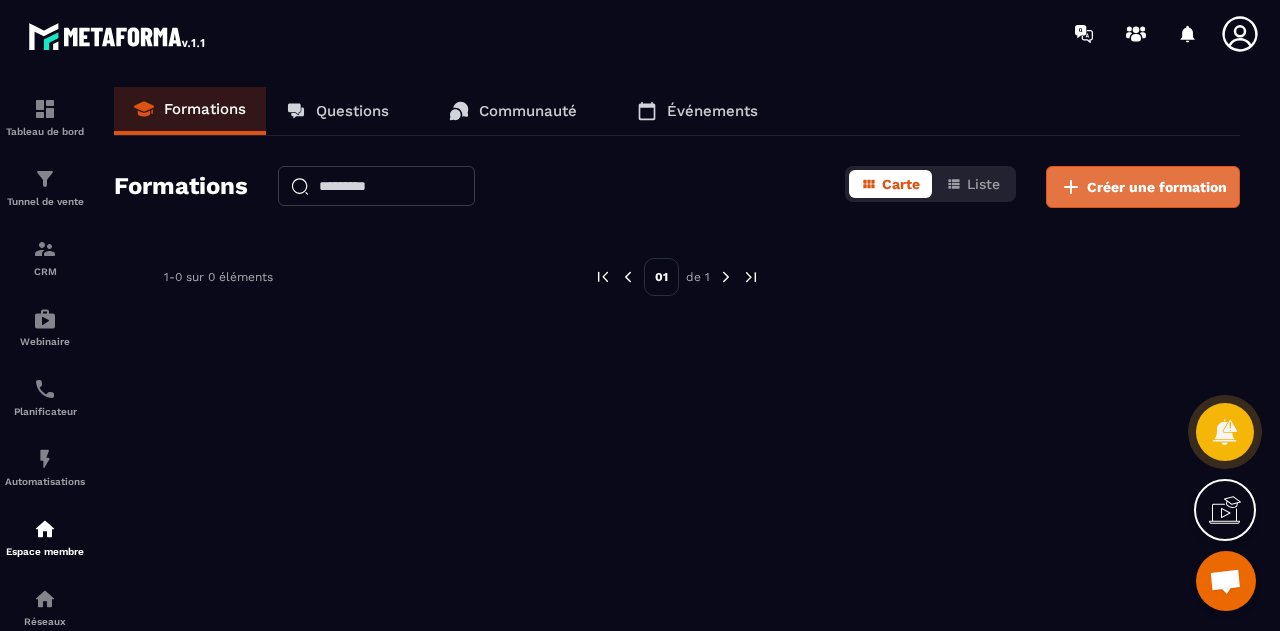 click on "Créer une formation" at bounding box center (1157, 187) 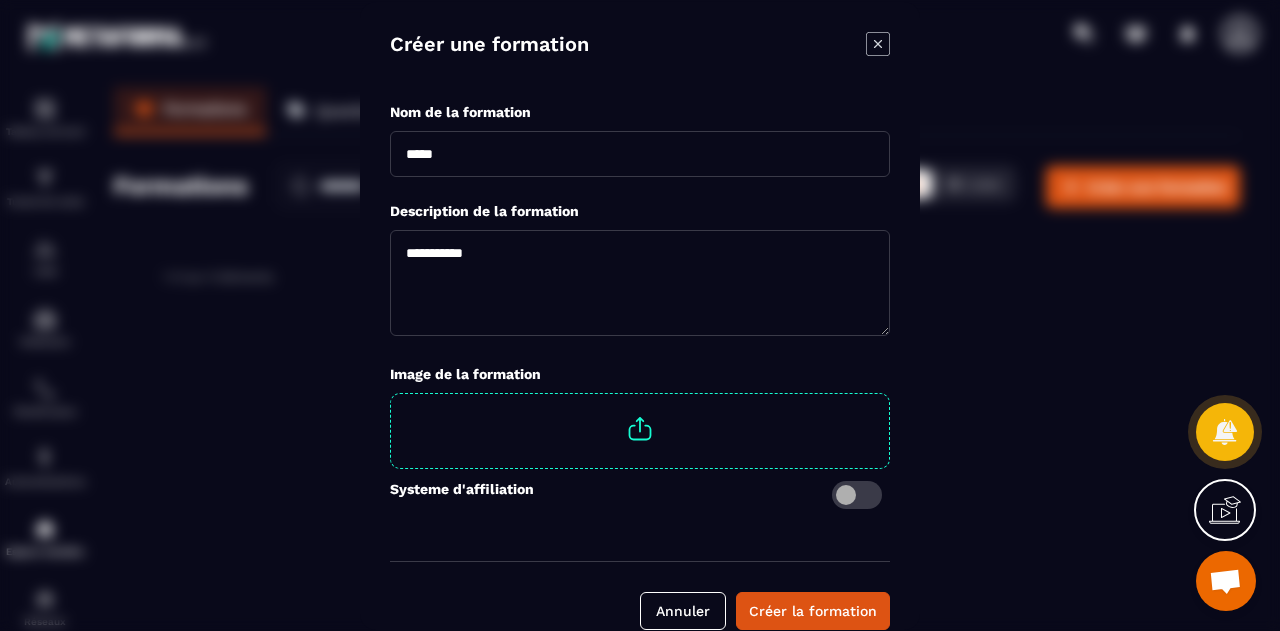 click 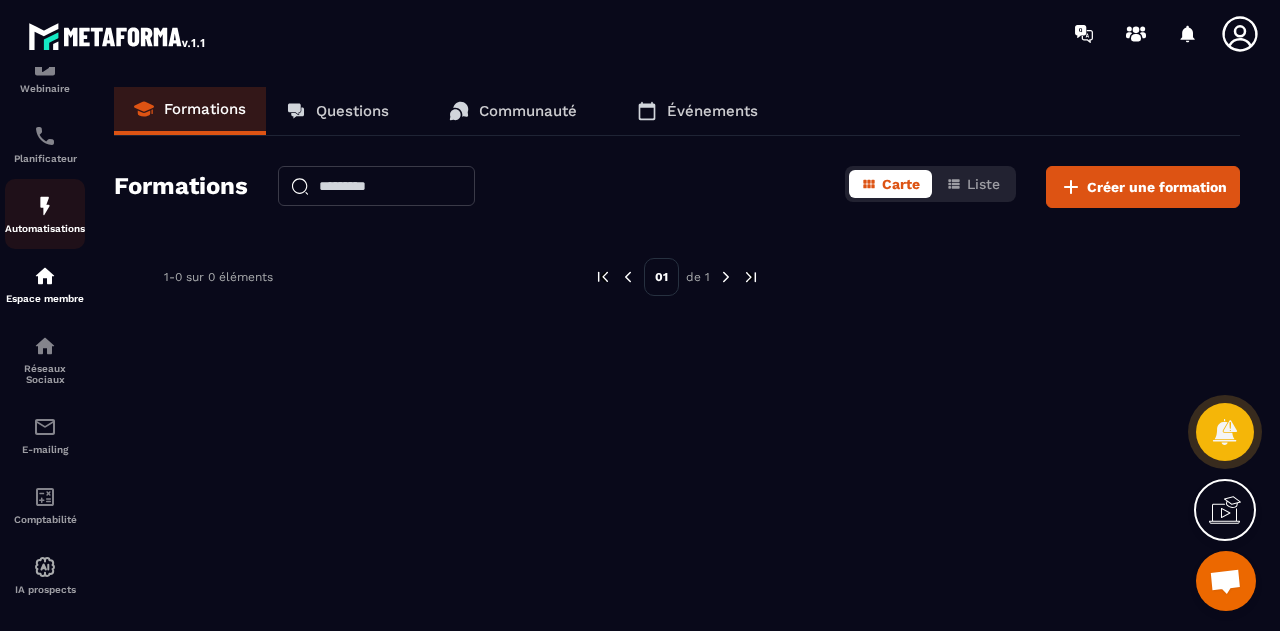 scroll, scrollTop: 276, scrollLeft: 0, axis: vertical 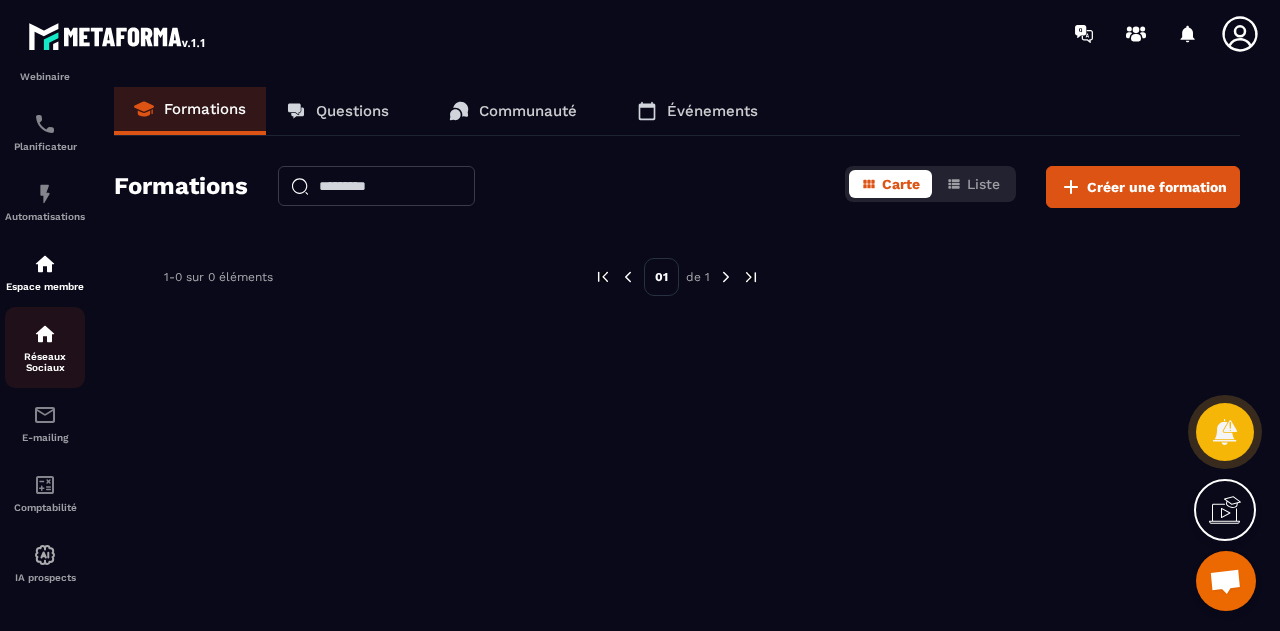 click on "Réseaux Sociaux" at bounding box center [45, 362] 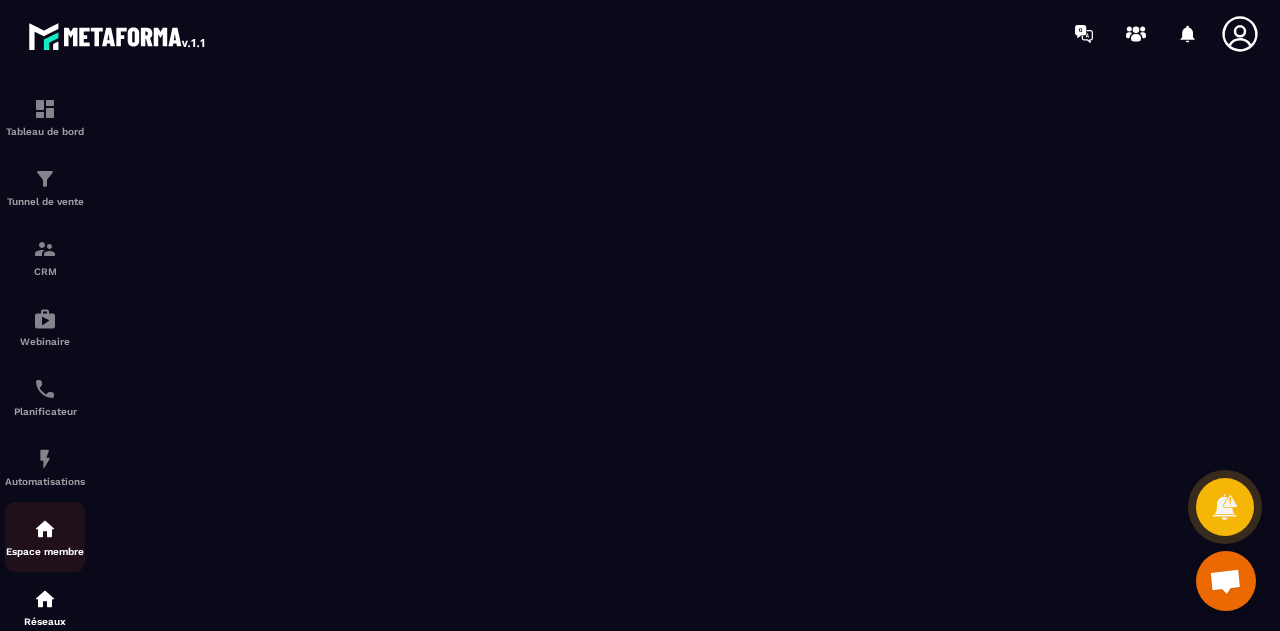 click at bounding box center (45, 529) 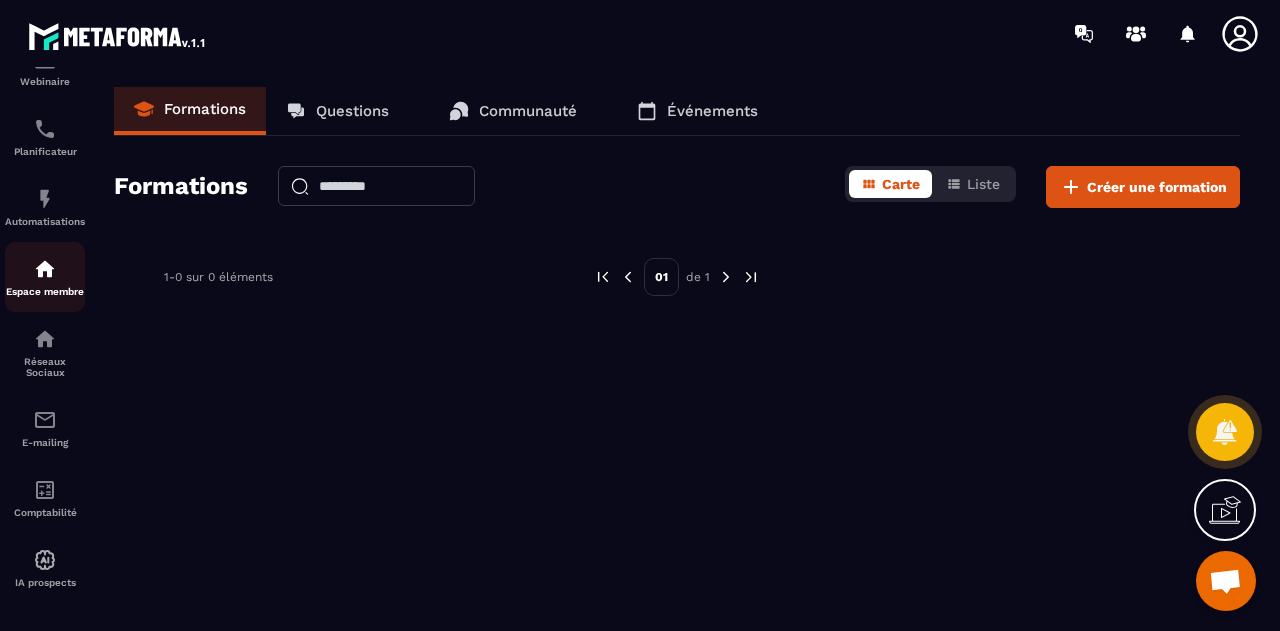 scroll, scrollTop: 276, scrollLeft: 0, axis: vertical 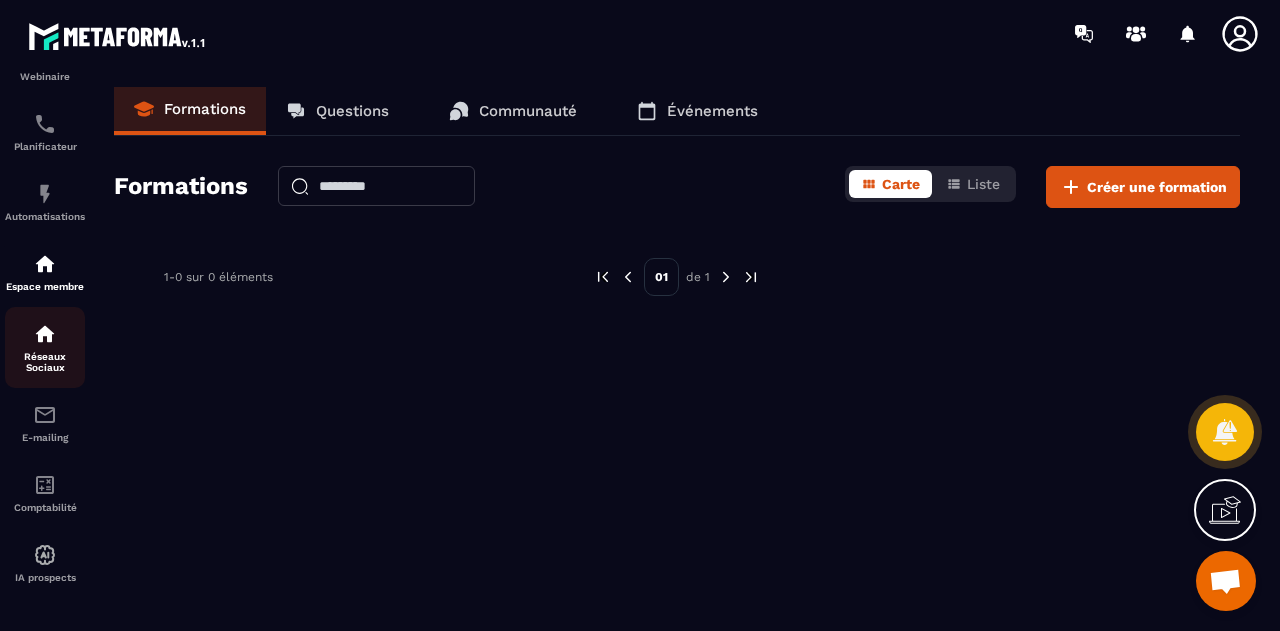 click on "Réseaux Sociaux" at bounding box center (45, 362) 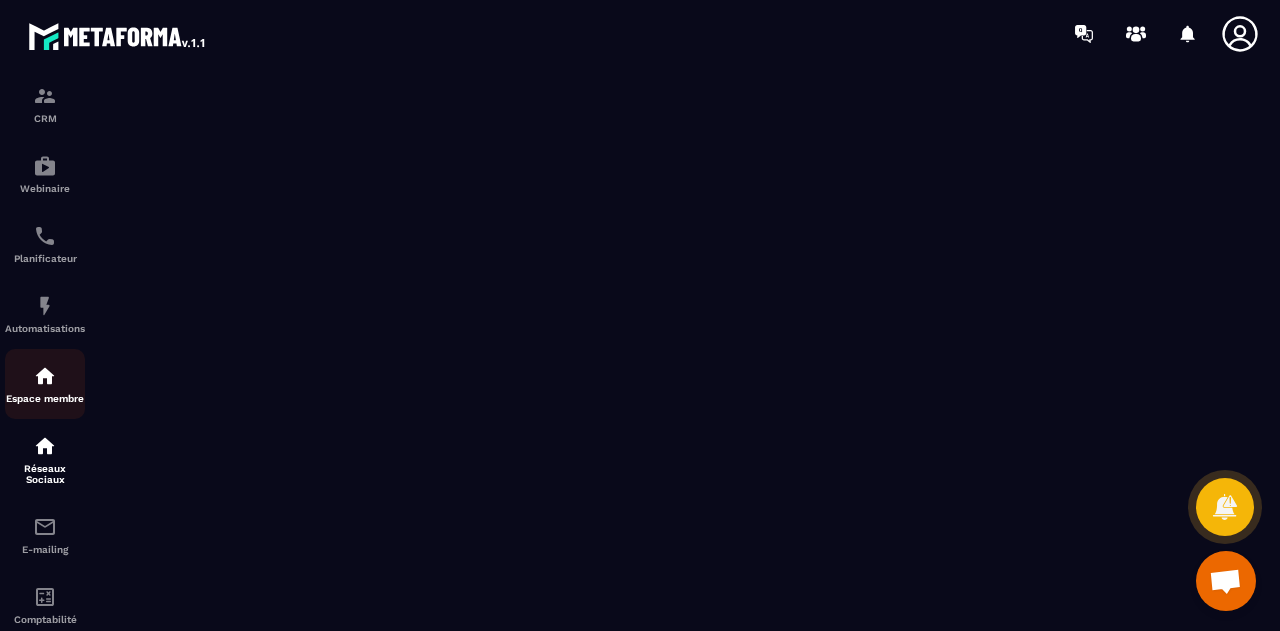 scroll, scrollTop: 158, scrollLeft: 0, axis: vertical 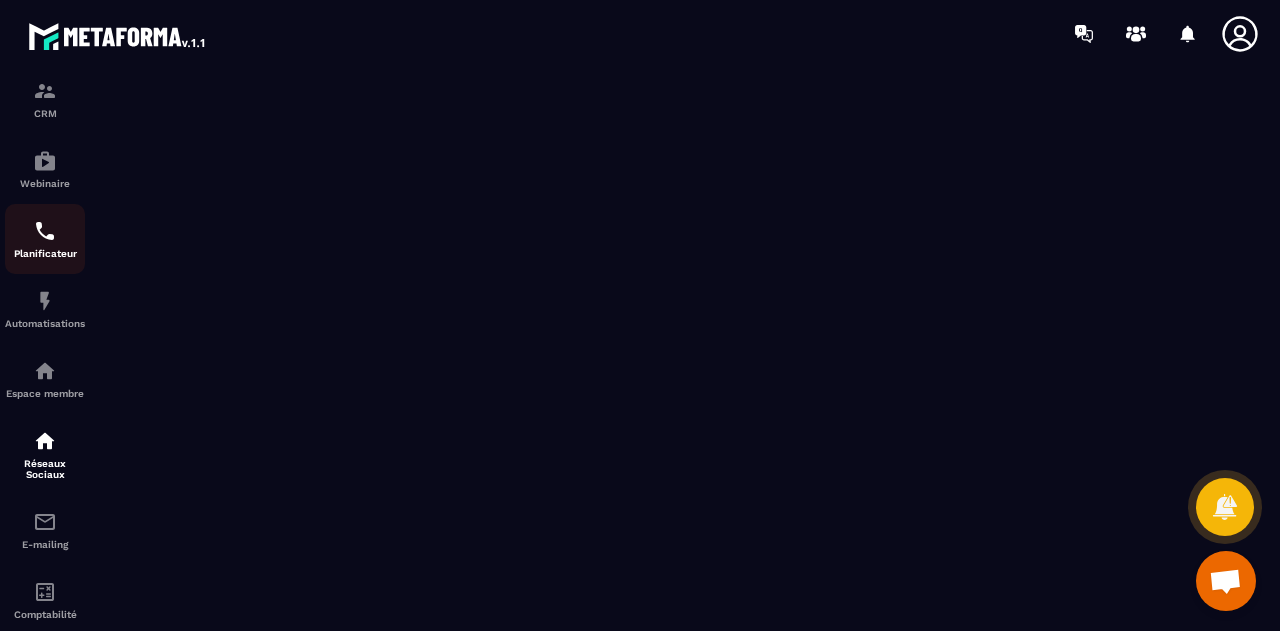 click at bounding box center (45, 231) 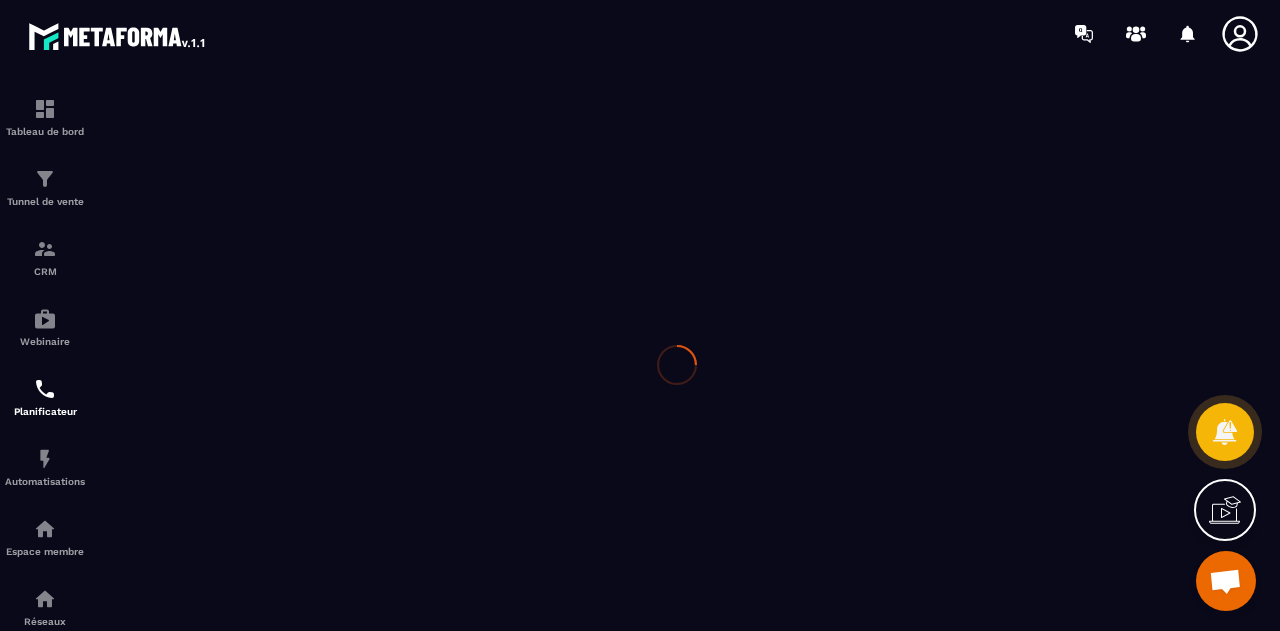 scroll, scrollTop: 0, scrollLeft: 0, axis: both 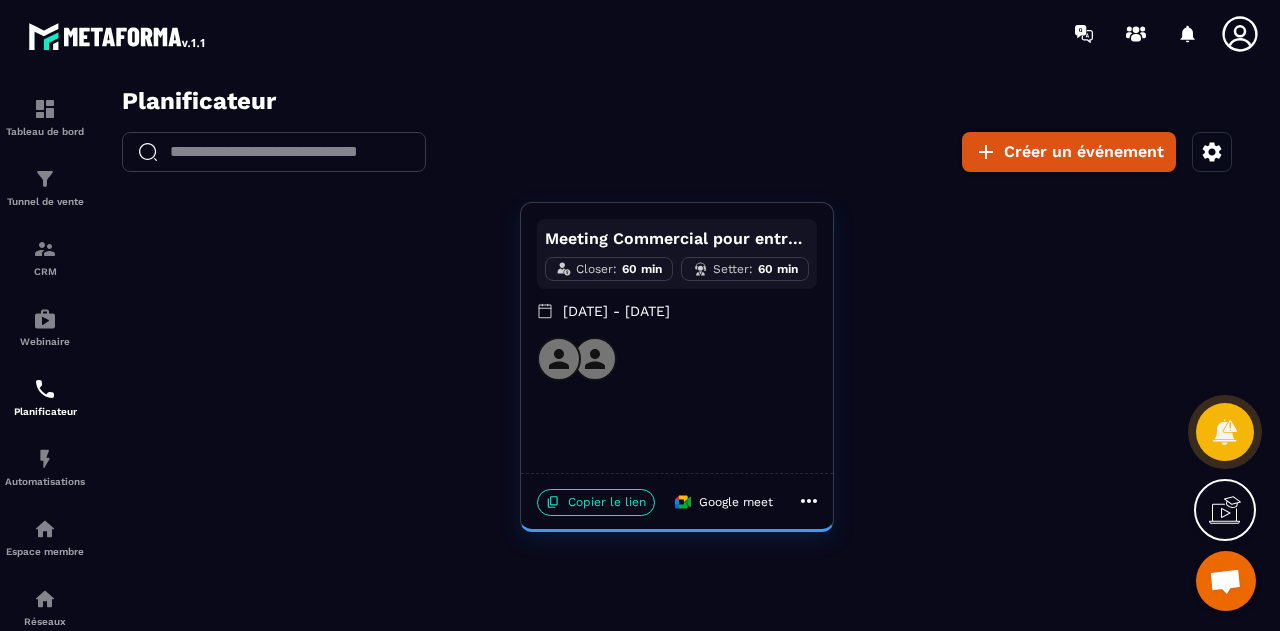click on "Meeting Commercial pour entrepreneurs Closer : [TIME]   min Setter : [TIME]   min [DATE] - [DATE] Copier le lien Google meet" at bounding box center (677, 367) 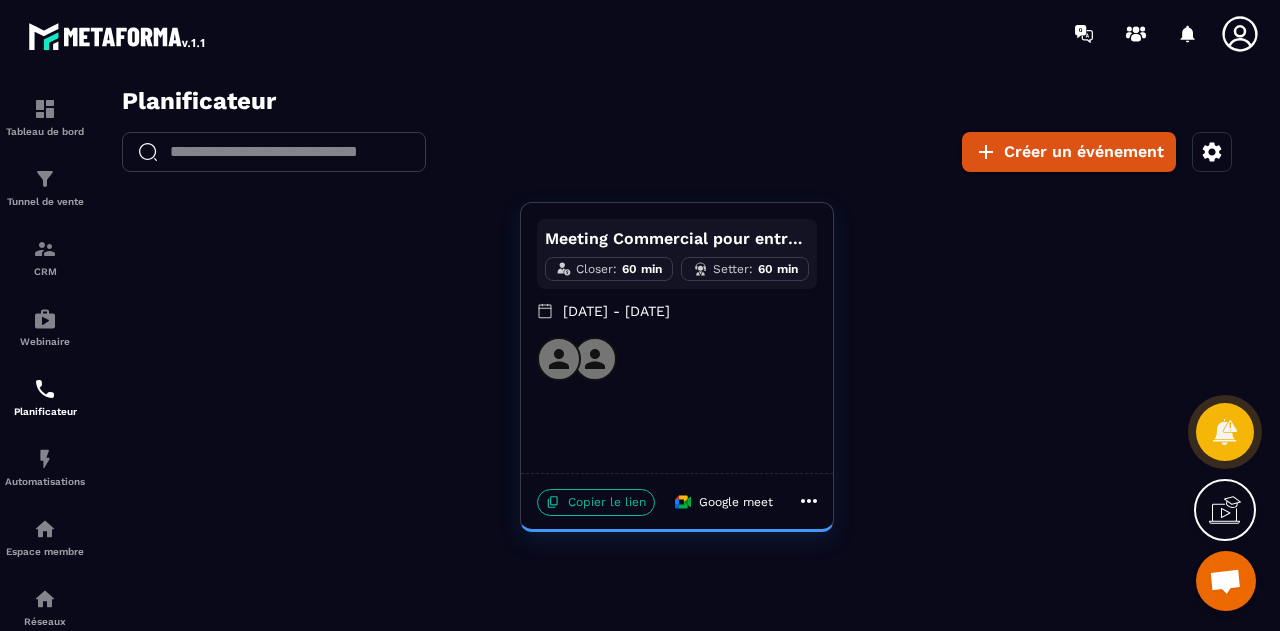 click on "Copier le lien" at bounding box center (596, 502) 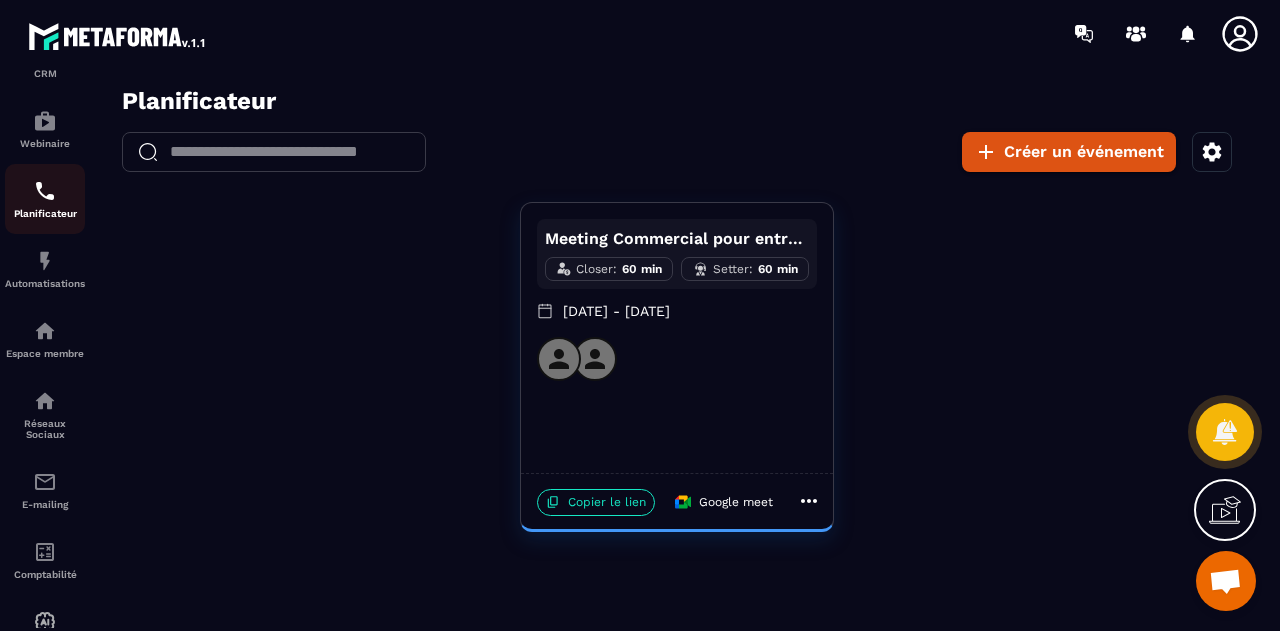 scroll, scrollTop: 276, scrollLeft: 0, axis: vertical 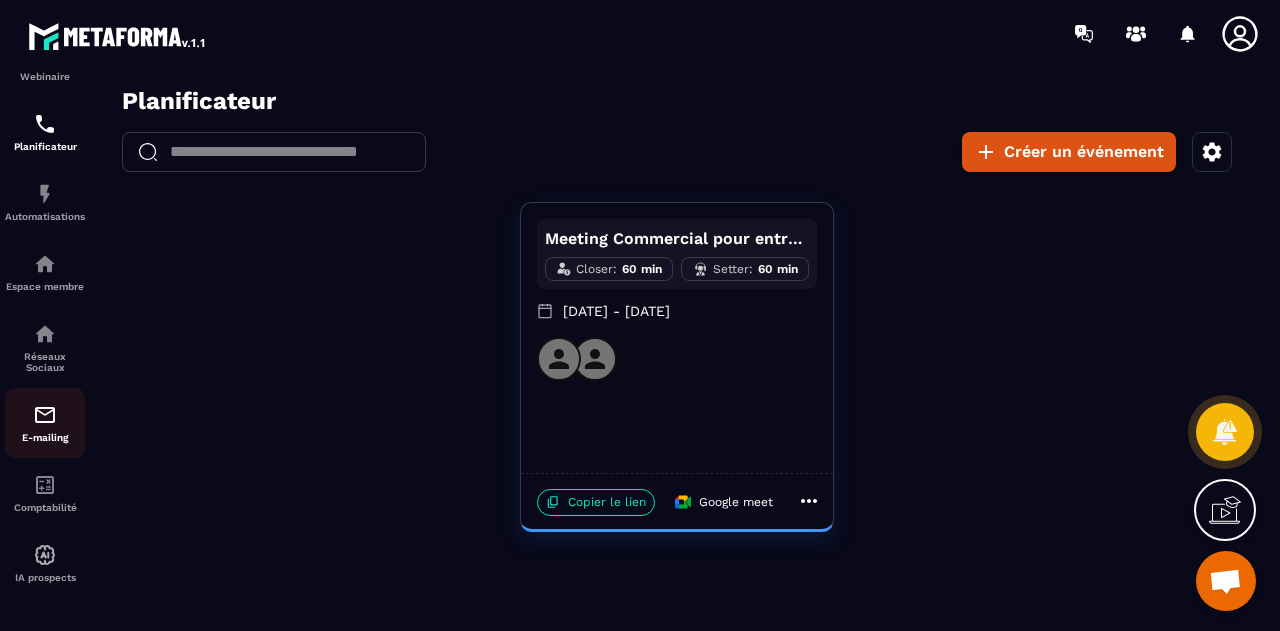 click on "E-mailing" at bounding box center (45, 423) 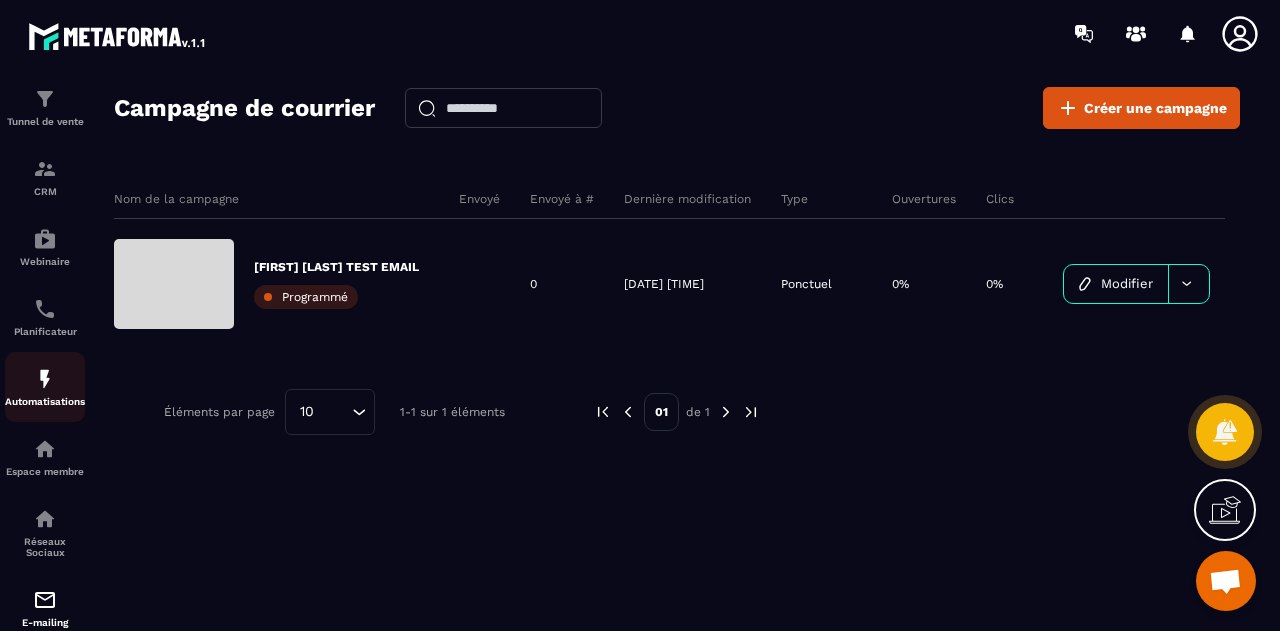 scroll, scrollTop: 0, scrollLeft: 0, axis: both 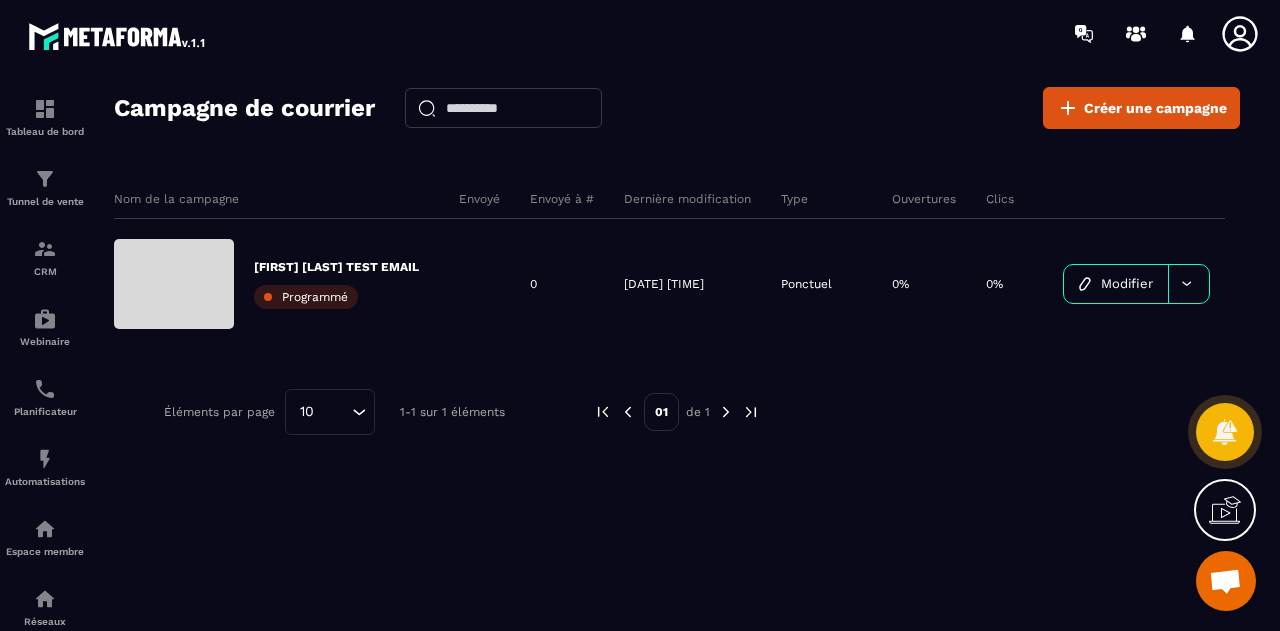 click 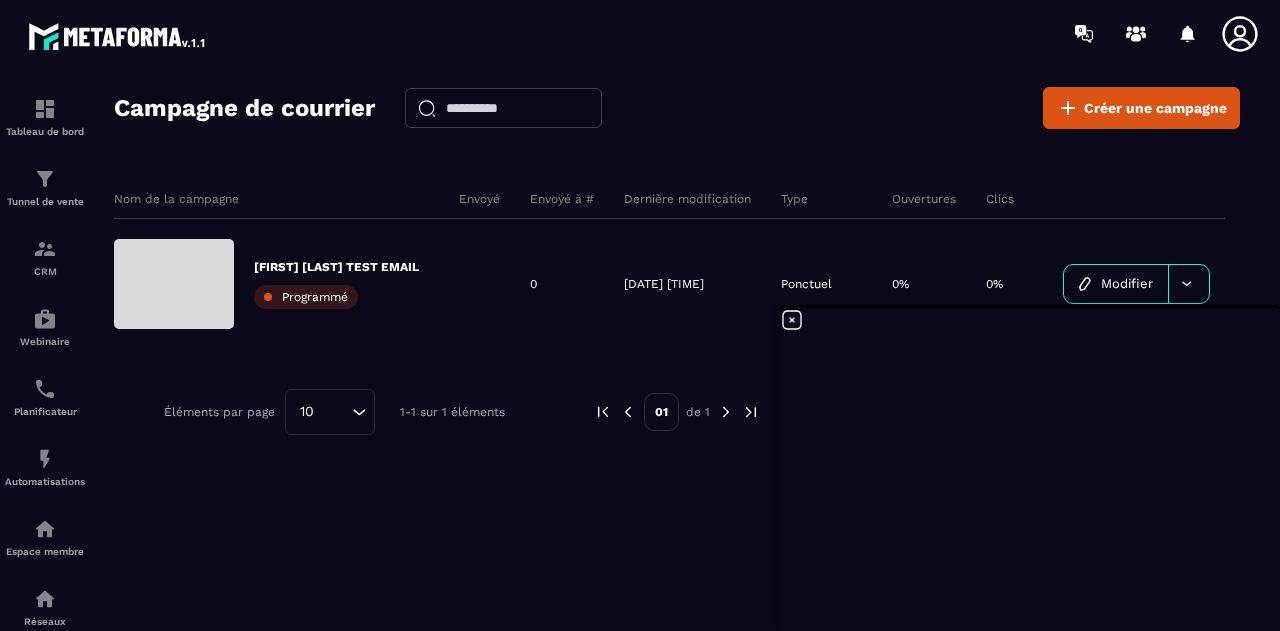 click 